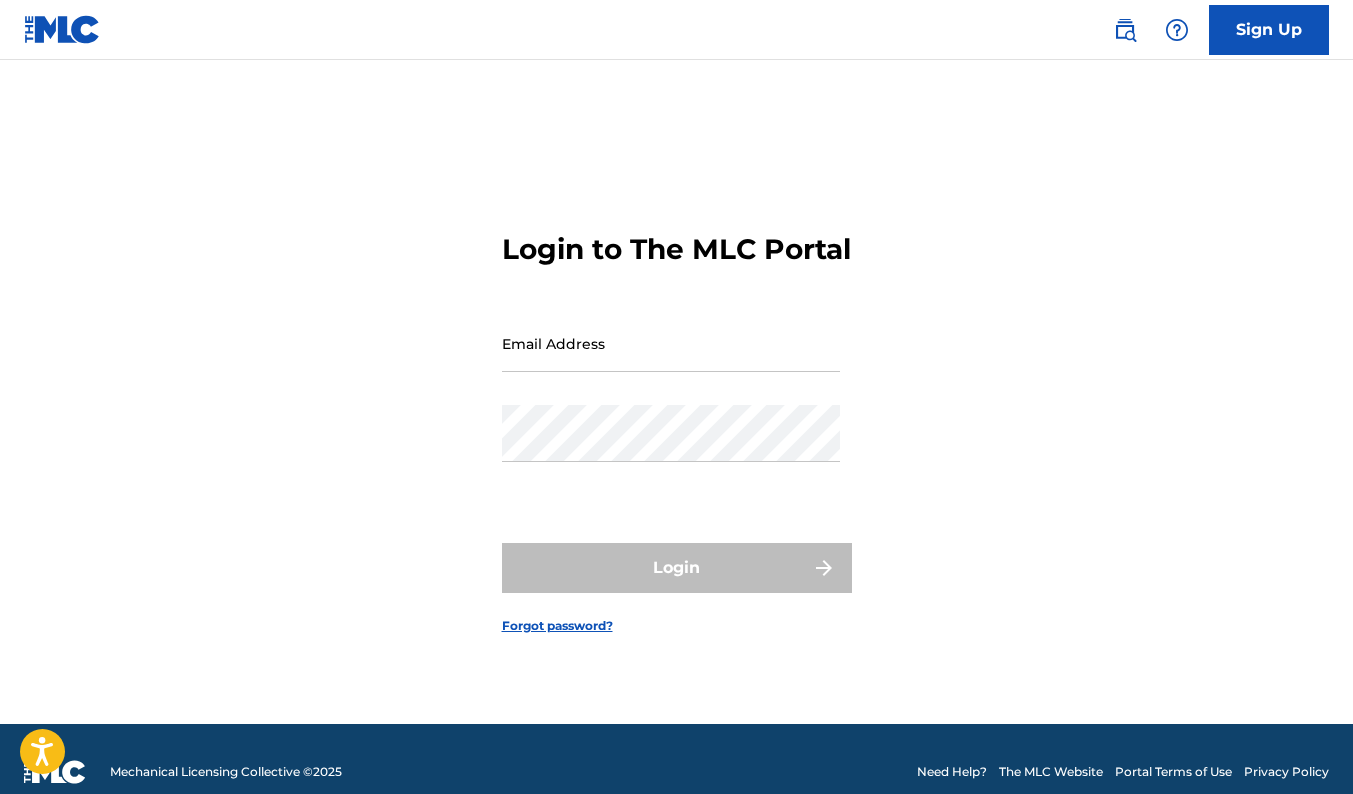 scroll, scrollTop: 0, scrollLeft: 0, axis: both 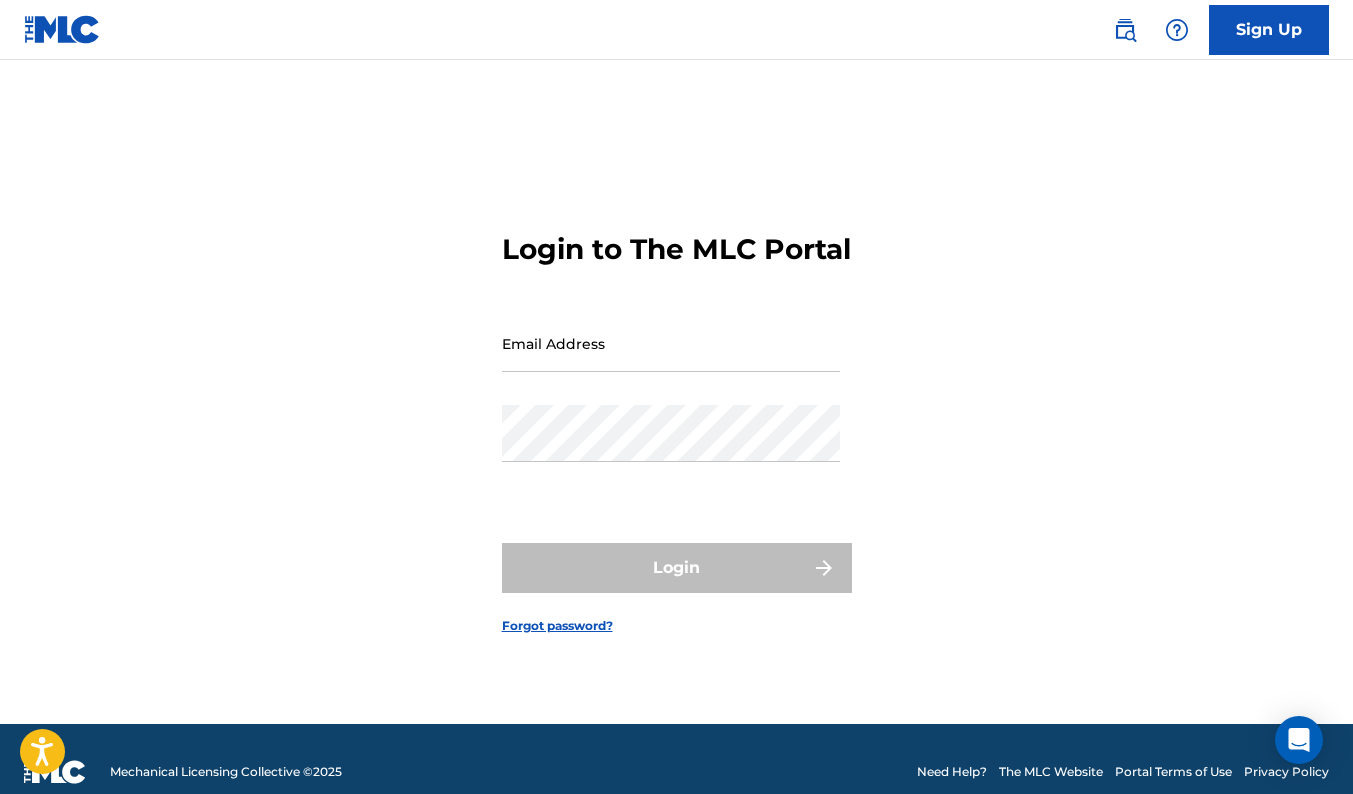 click at bounding box center (62, 29) 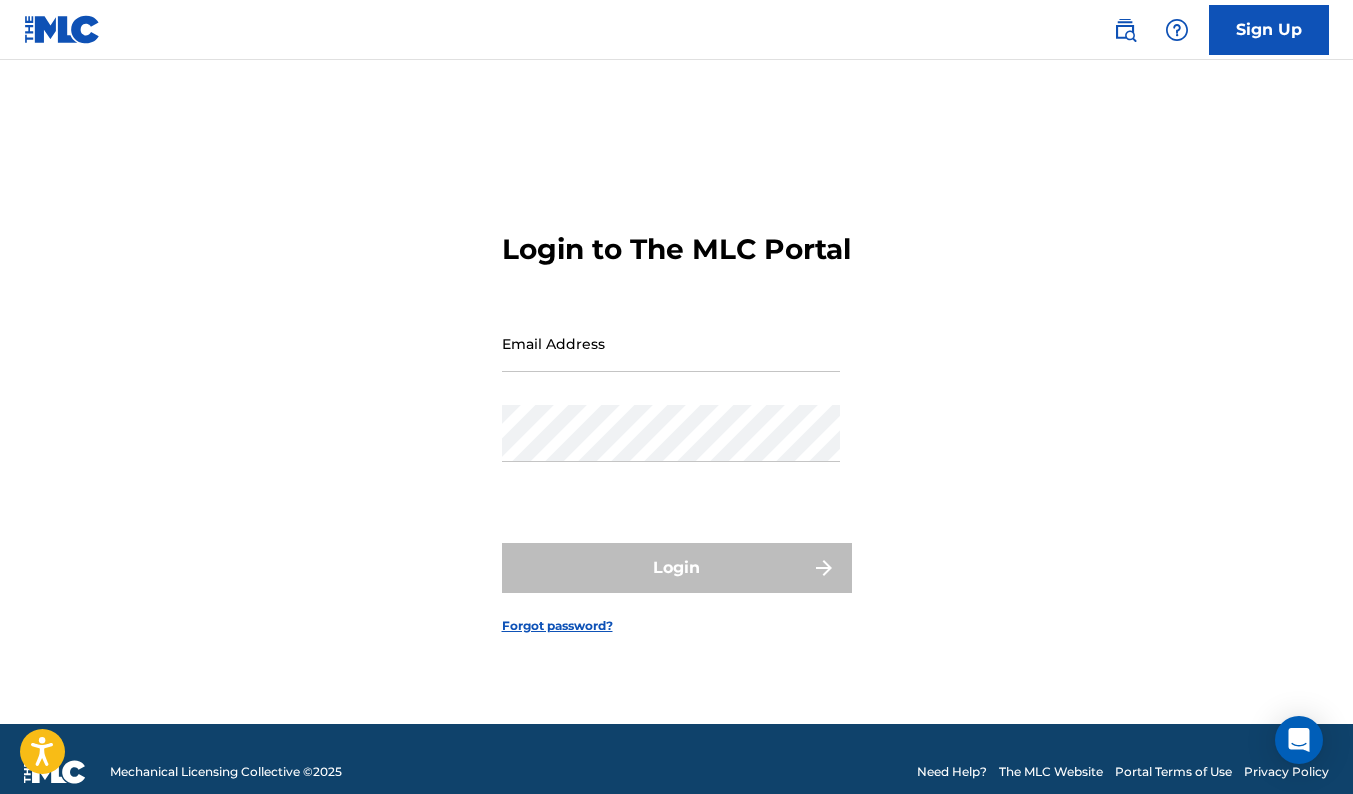 click at bounding box center [62, 29] 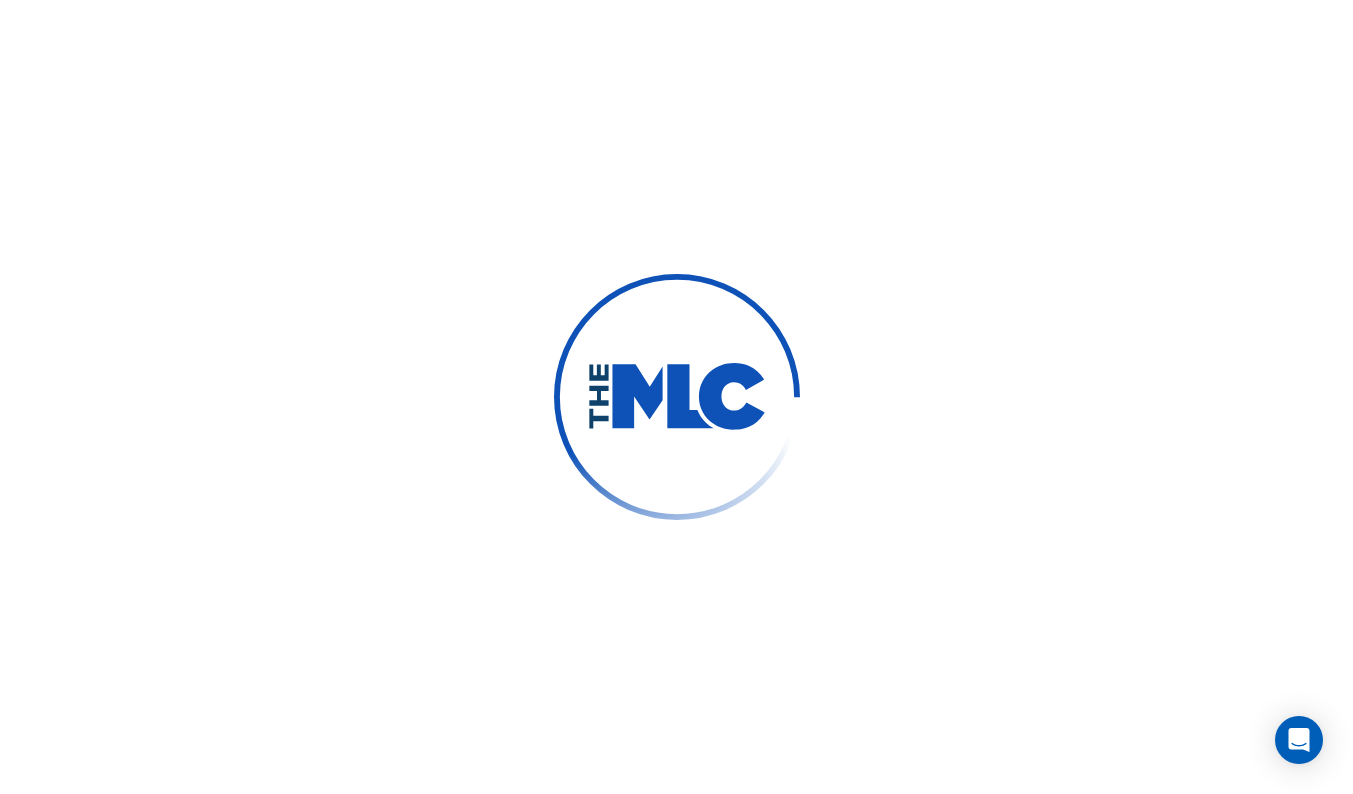 scroll, scrollTop: 0, scrollLeft: 0, axis: both 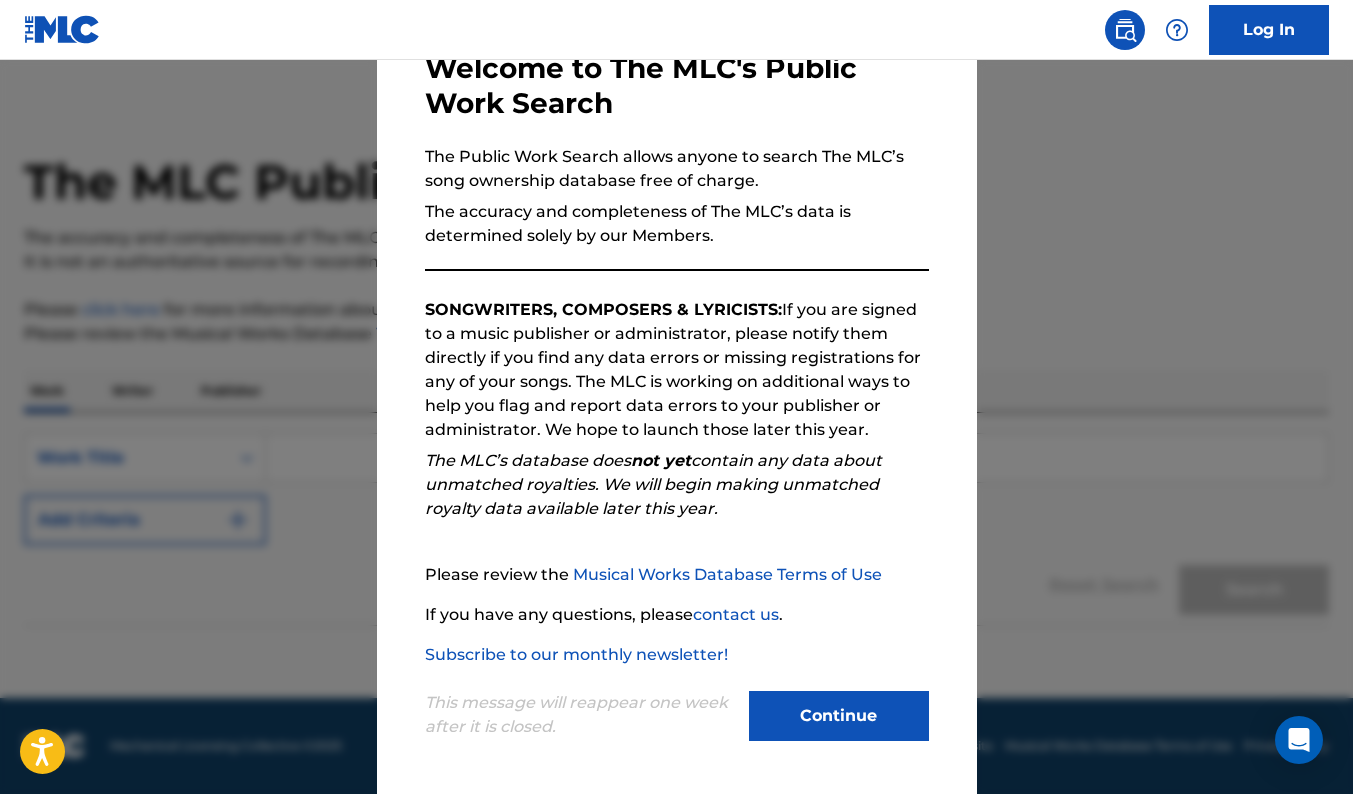 click on "Continue" at bounding box center (839, 716) 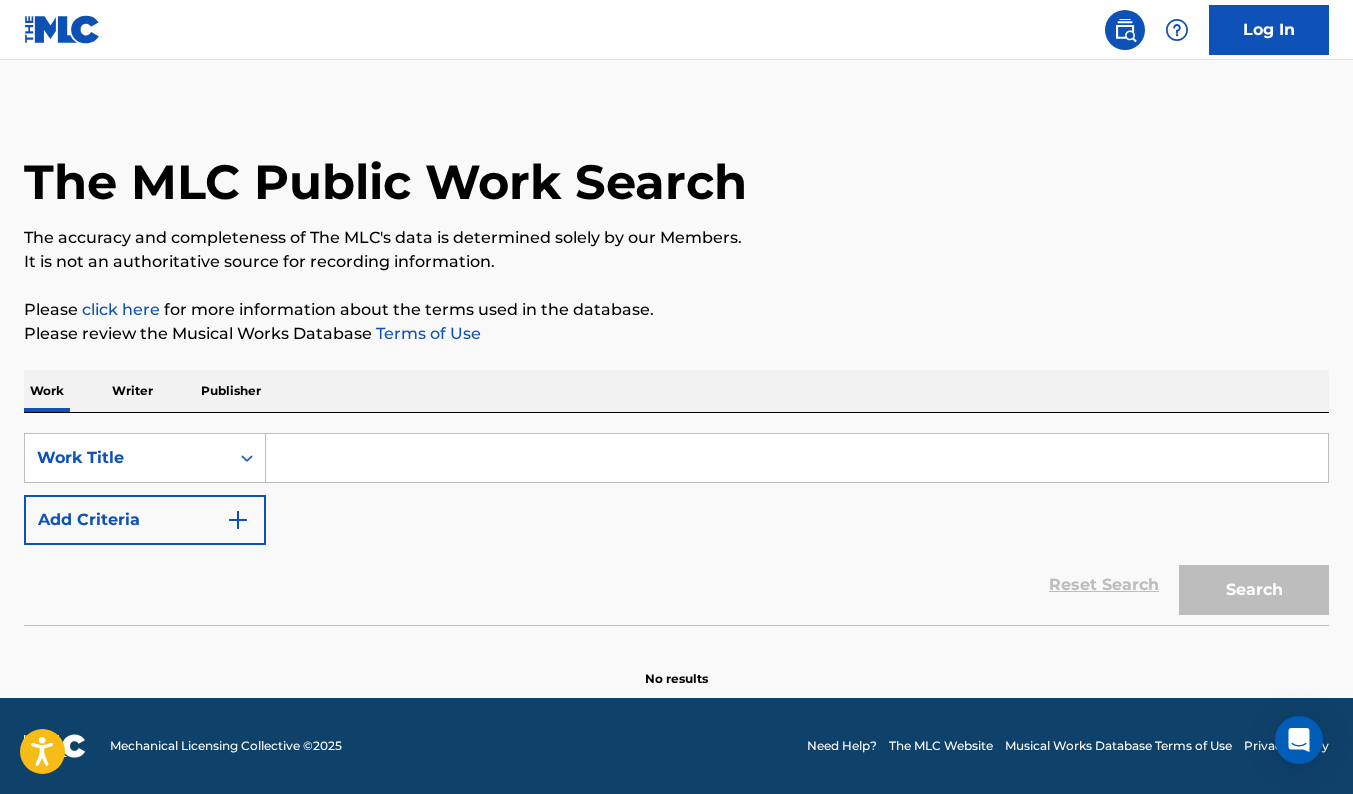 click at bounding box center [797, 458] 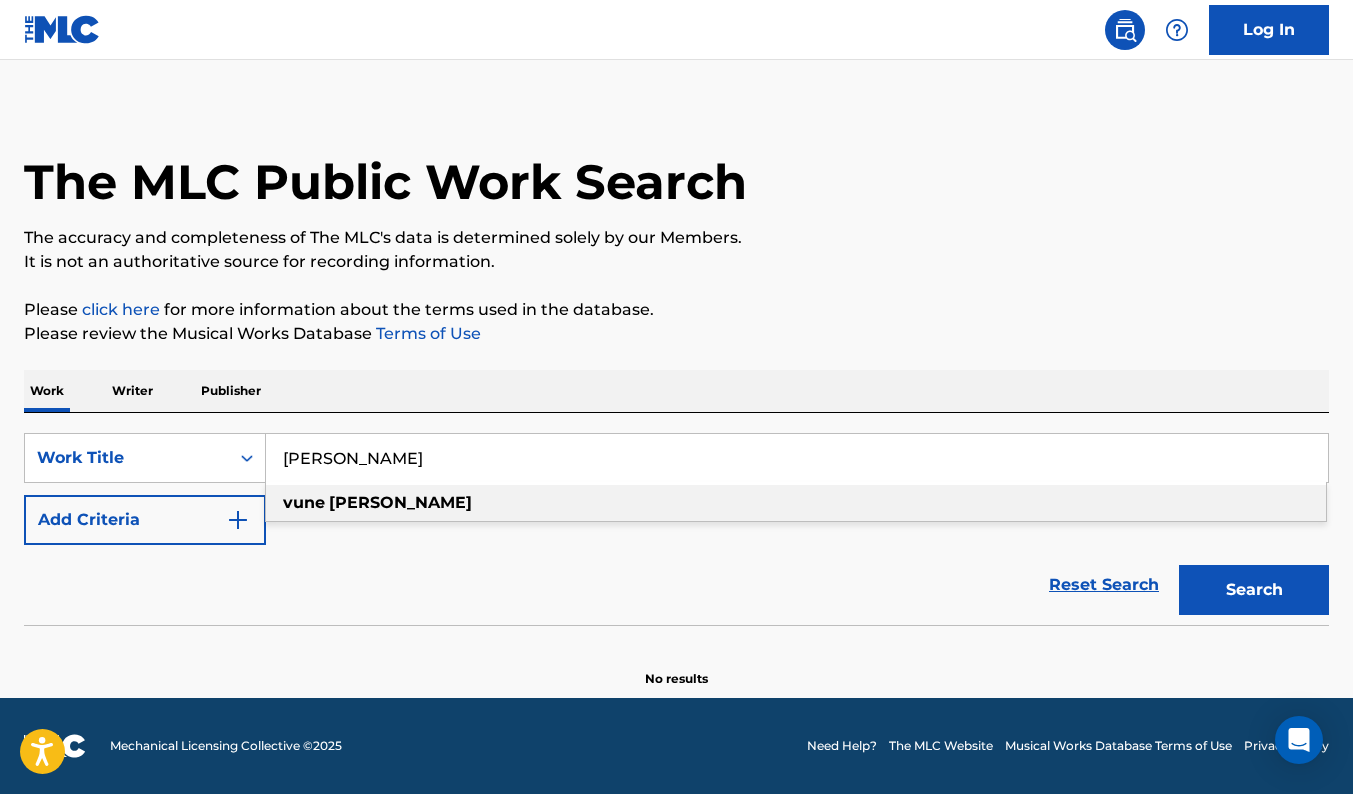 click on "lasky" at bounding box center (400, 502) 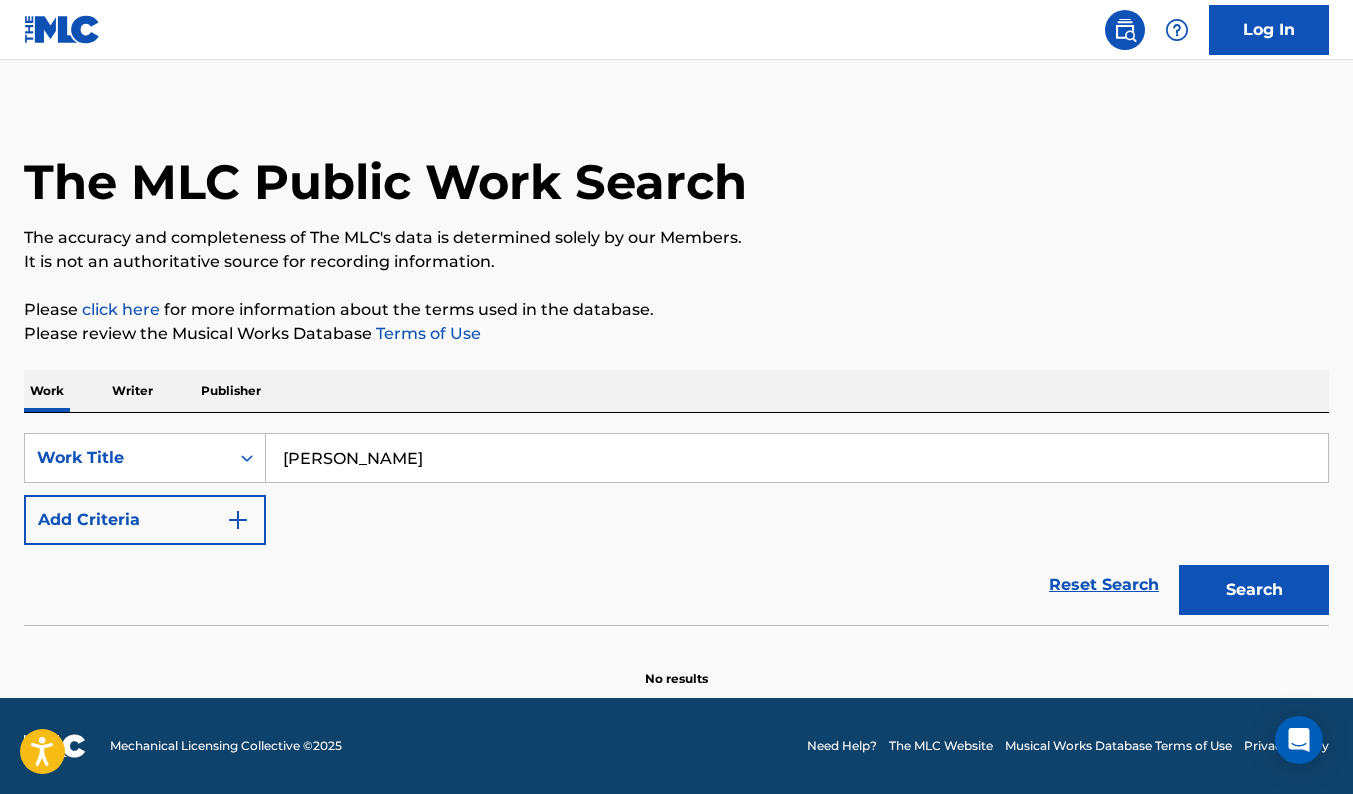 click on "Search" at bounding box center [1254, 590] 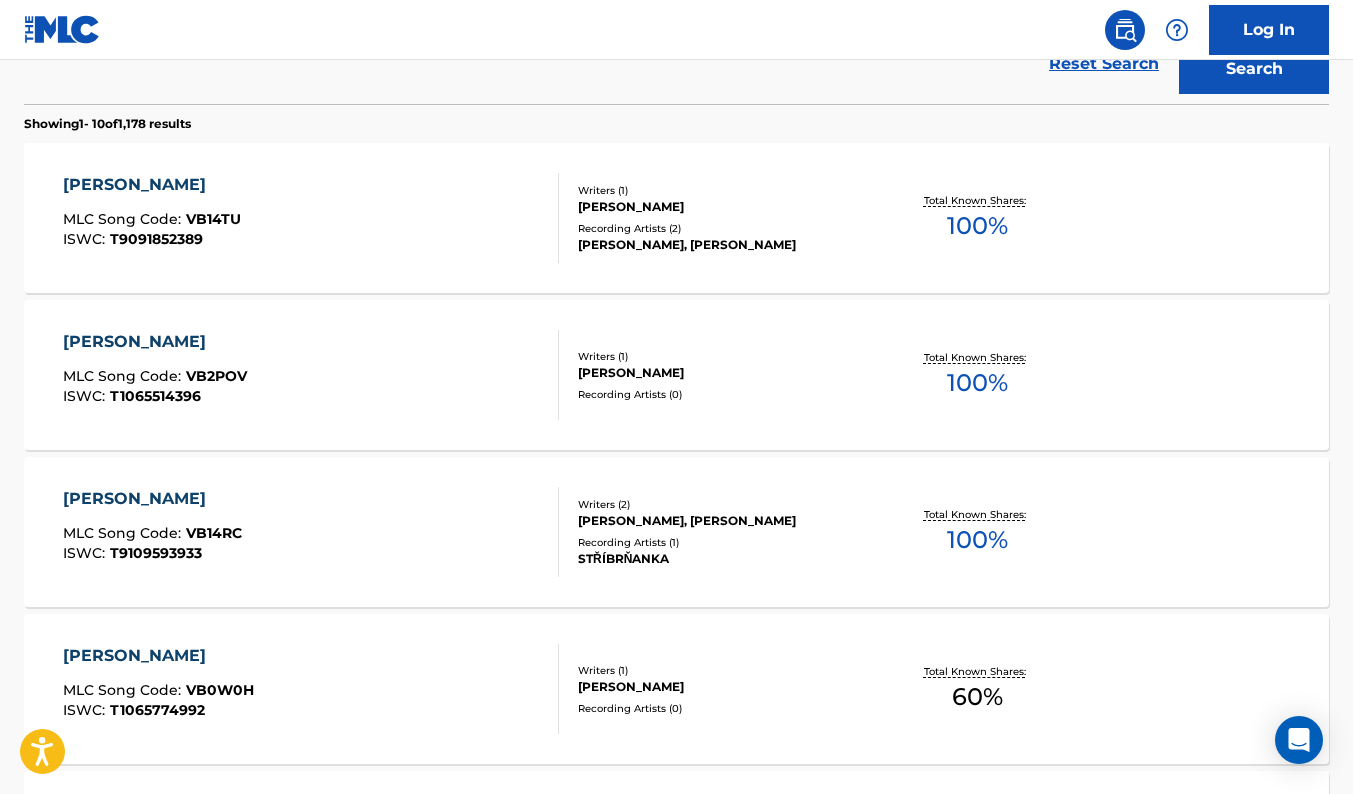scroll, scrollTop: 494, scrollLeft: 0, axis: vertical 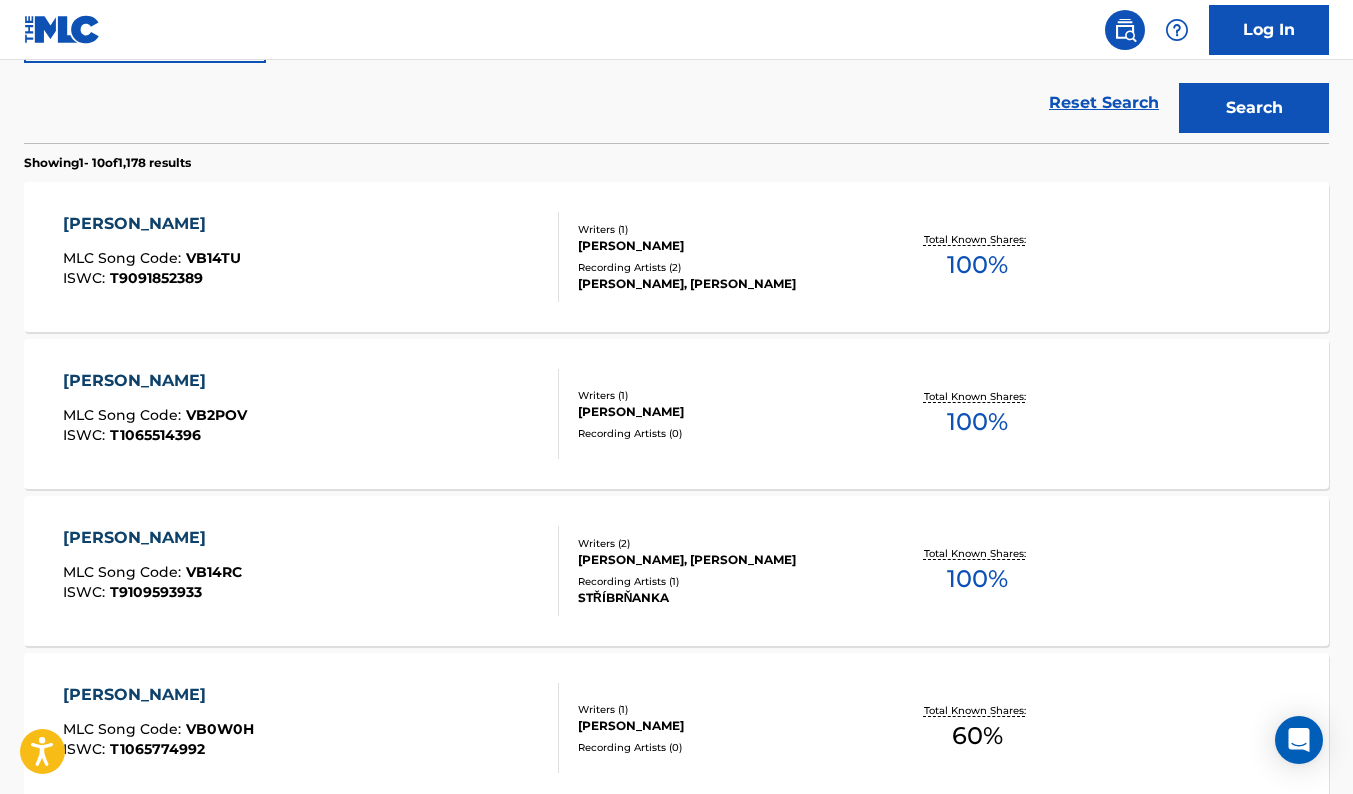 click on "MLC Song Code : VB14TU" at bounding box center [152, 261] 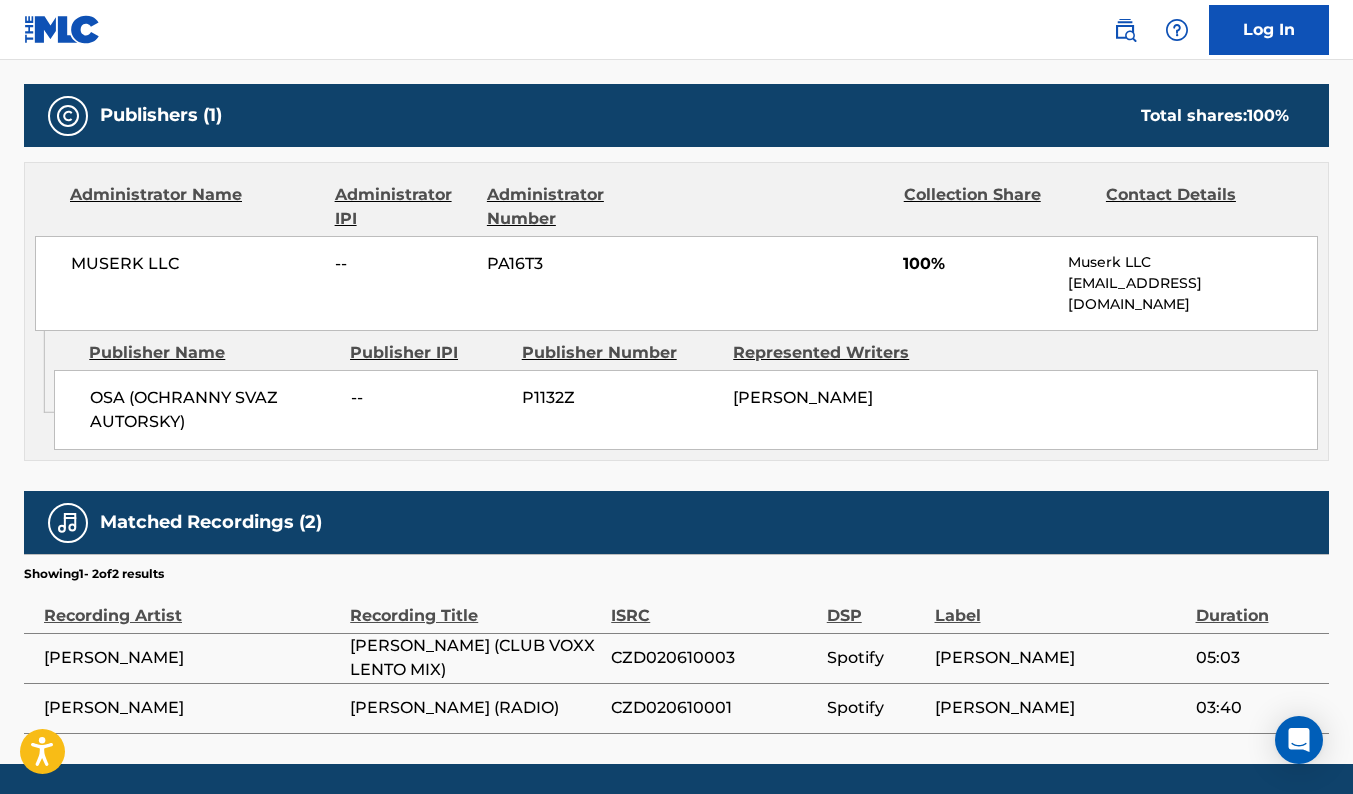 scroll, scrollTop: 891, scrollLeft: 0, axis: vertical 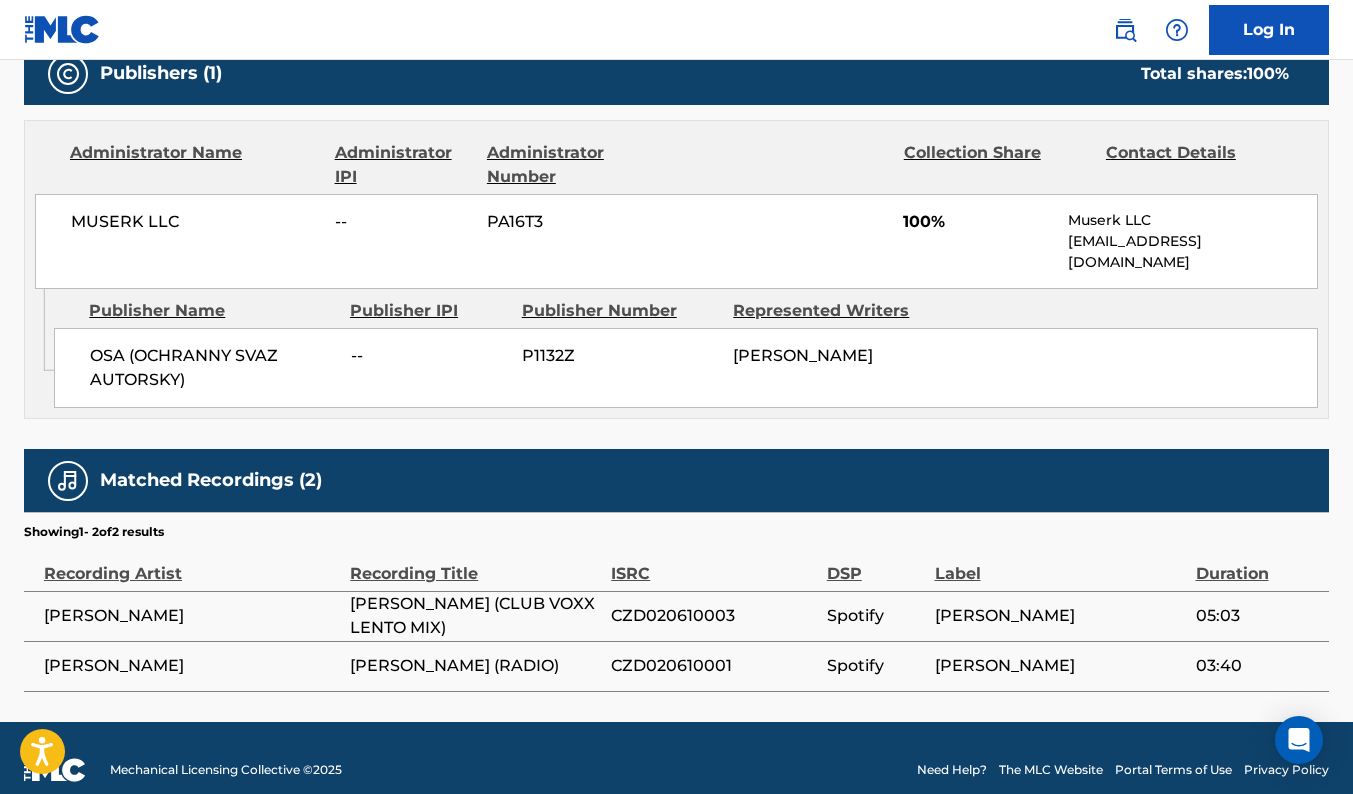 click on "CZD020610003" at bounding box center [714, 616] 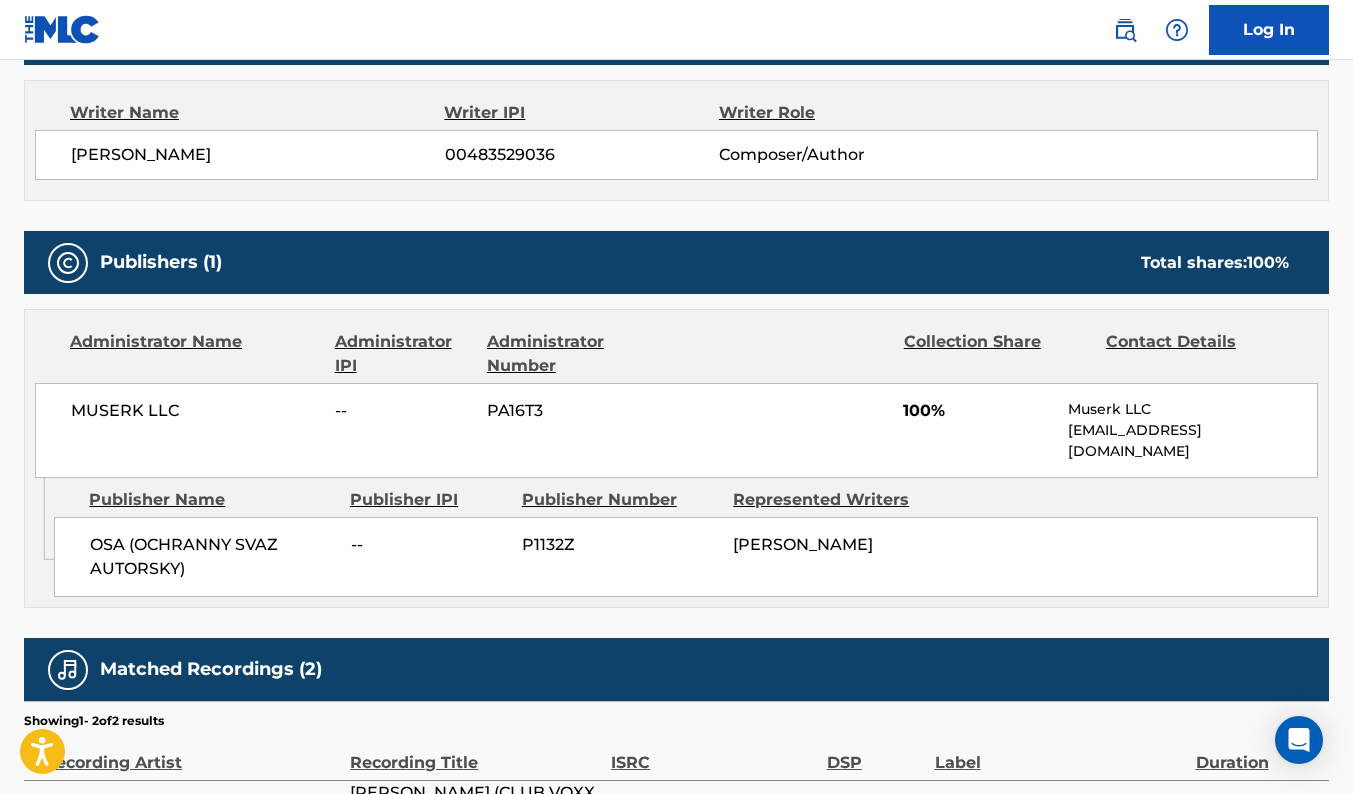 scroll, scrollTop: 891, scrollLeft: 0, axis: vertical 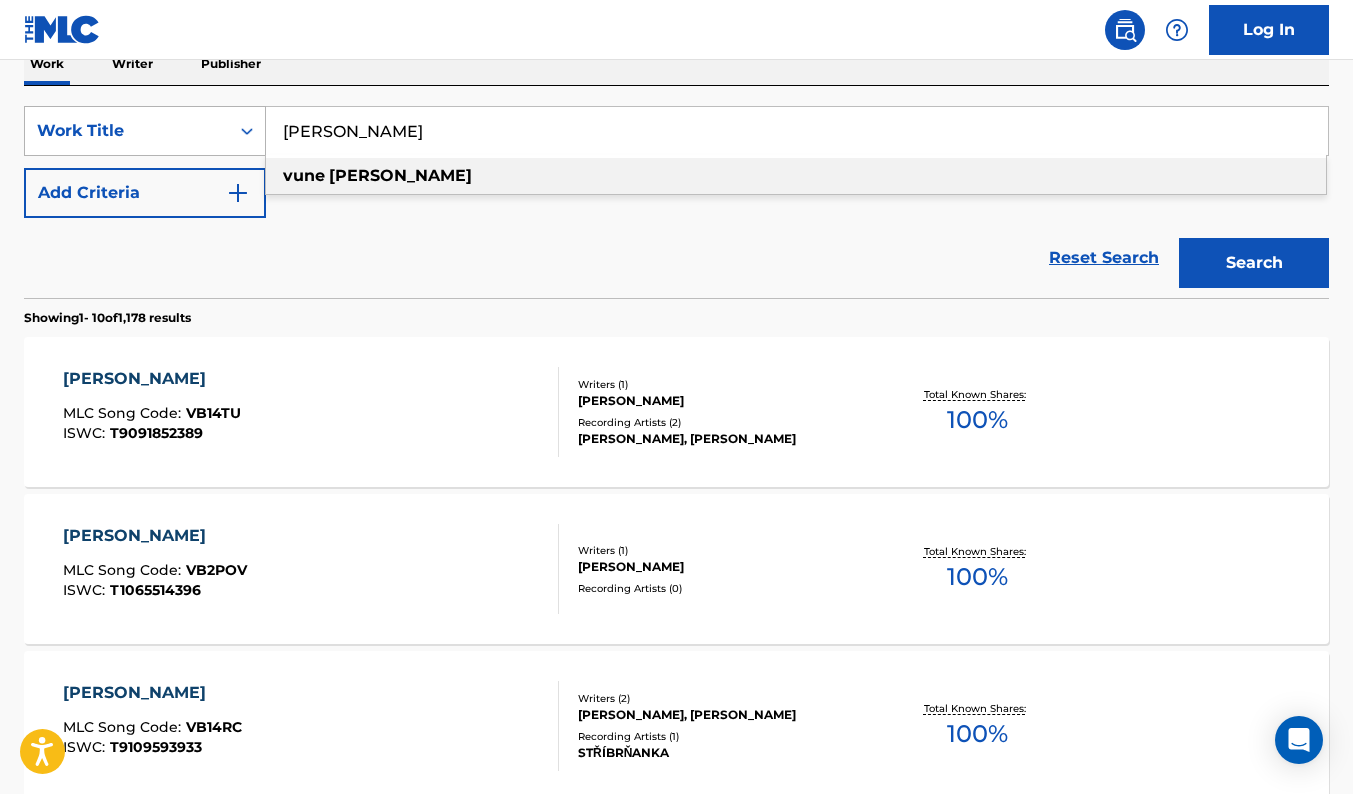 drag, startPoint x: 405, startPoint y: 137, endPoint x: 255, endPoint y: 119, distance: 151.07614 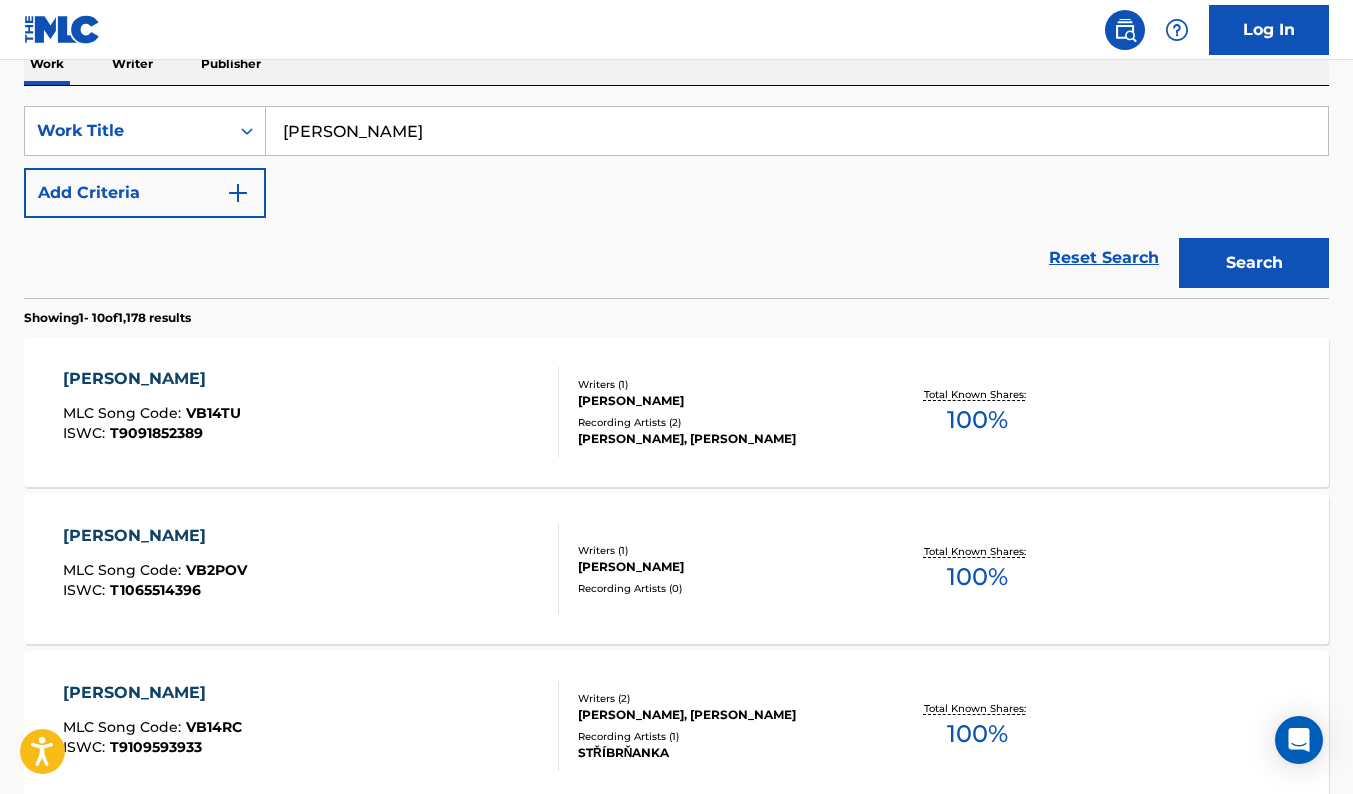 type on "[PERSON_NAME]" 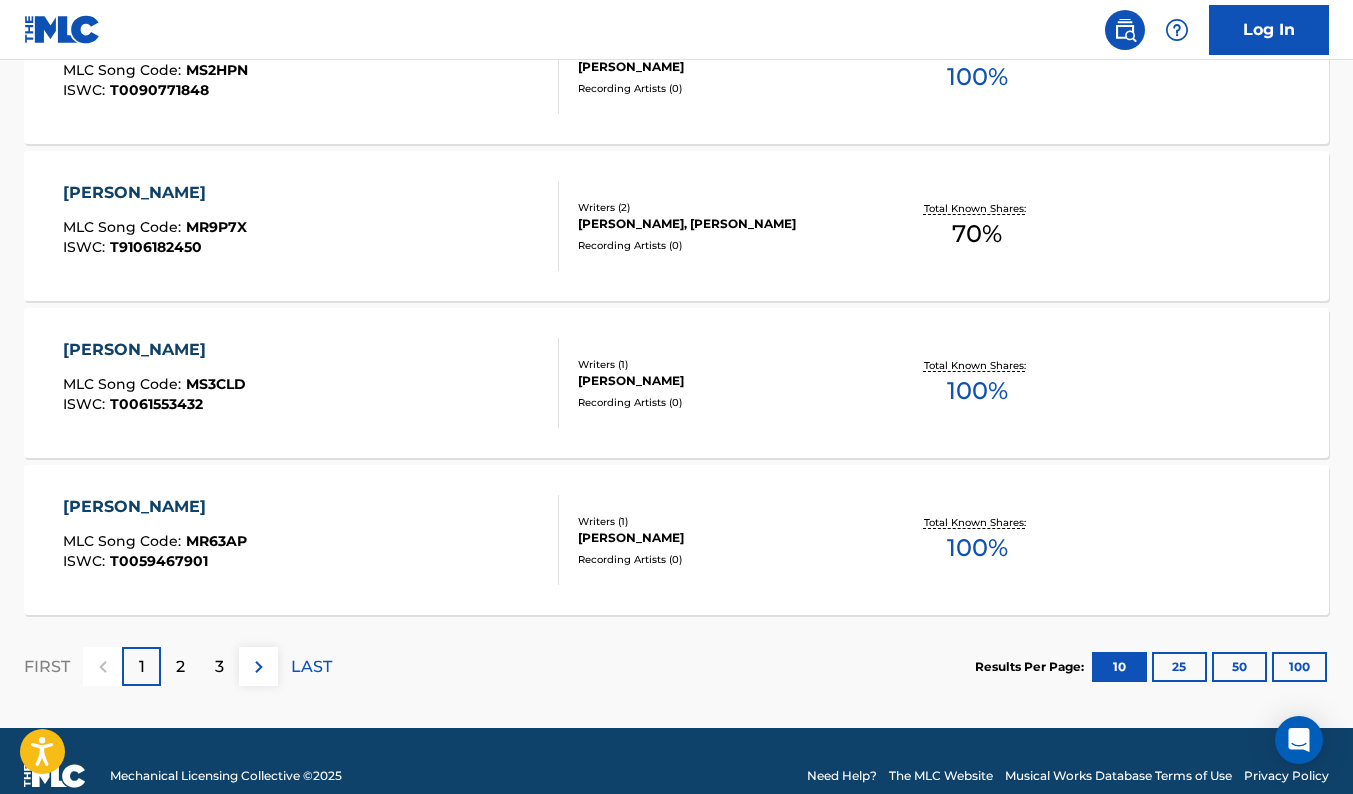 scroll, scrollTop: 1625, scrollLeft: 0, axis: vertical 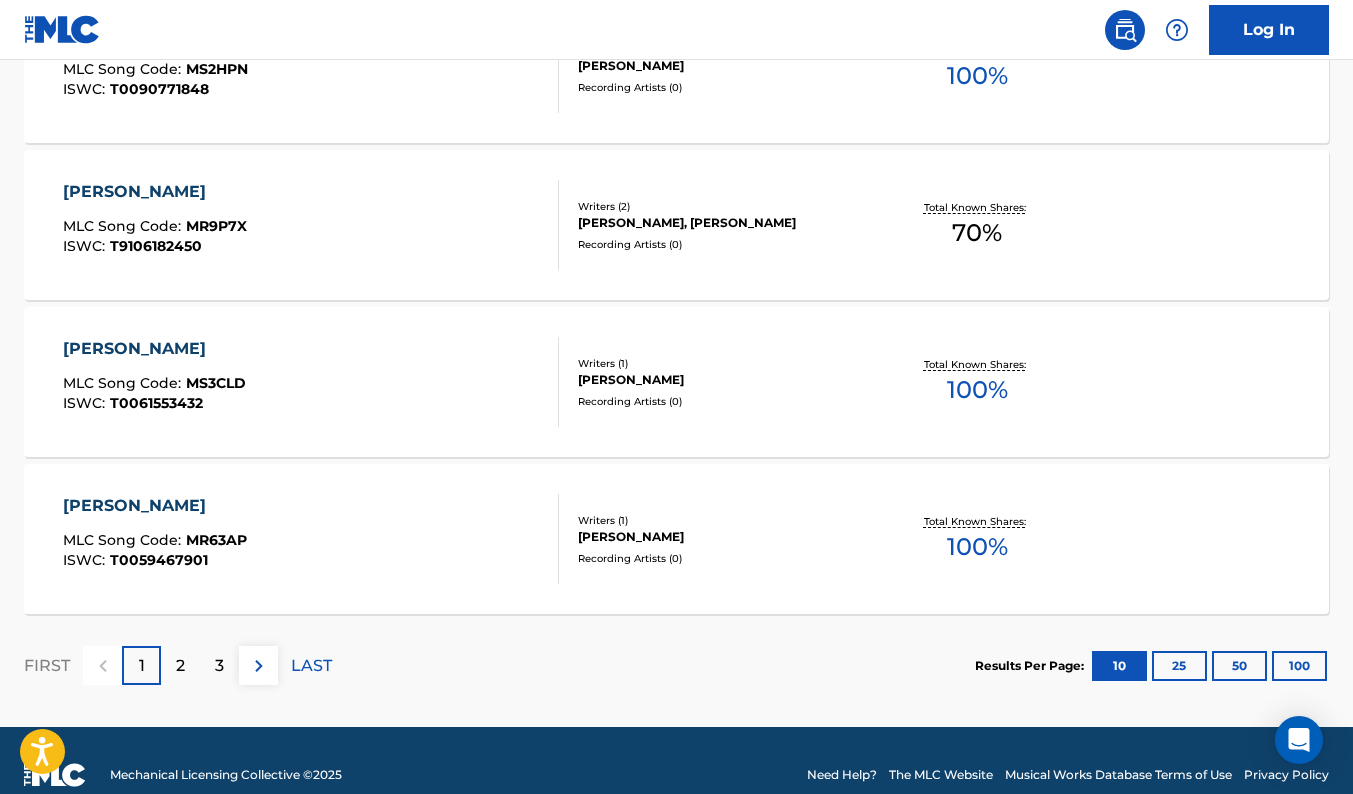 click on "2" at bounding box center (180, 666) 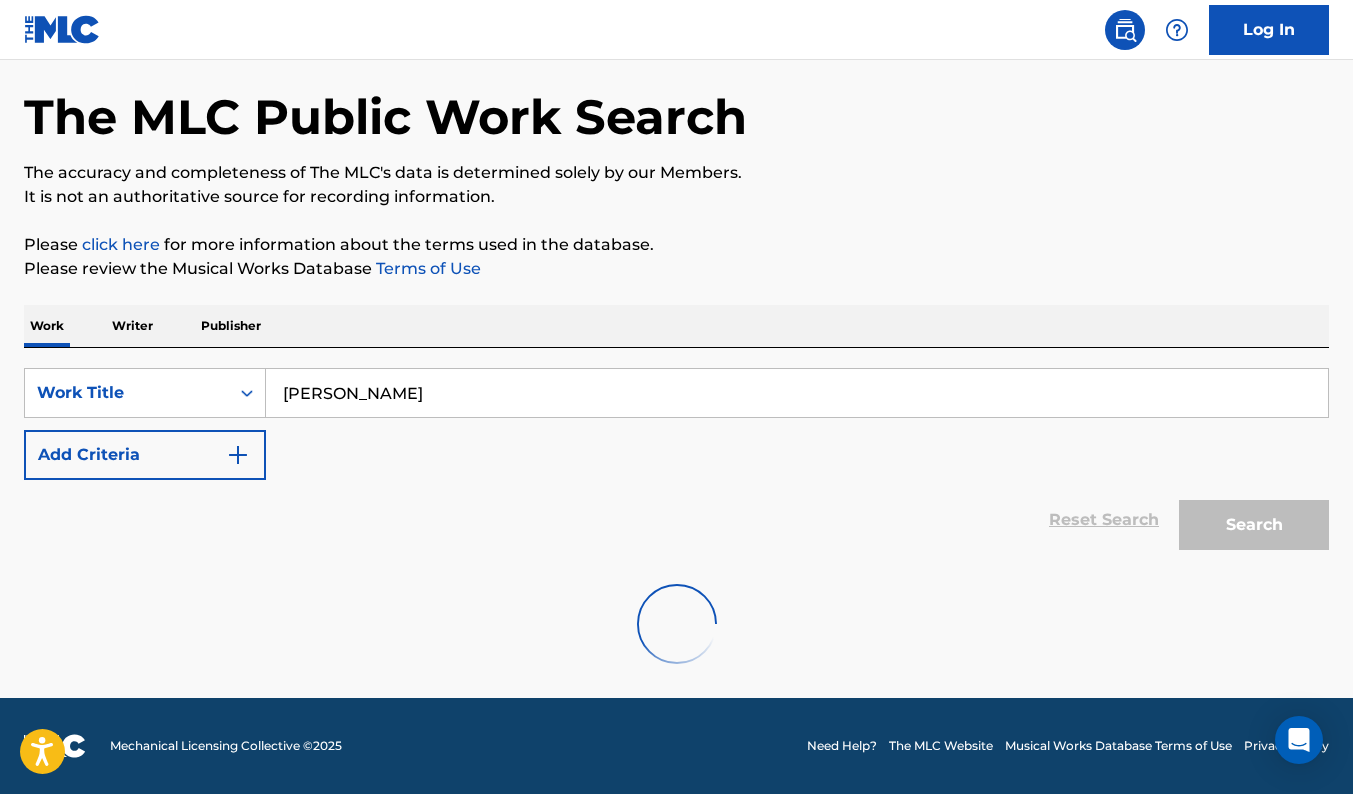 scroll, scrollTop: 1625, scrollLeft: 0, axis: vertical 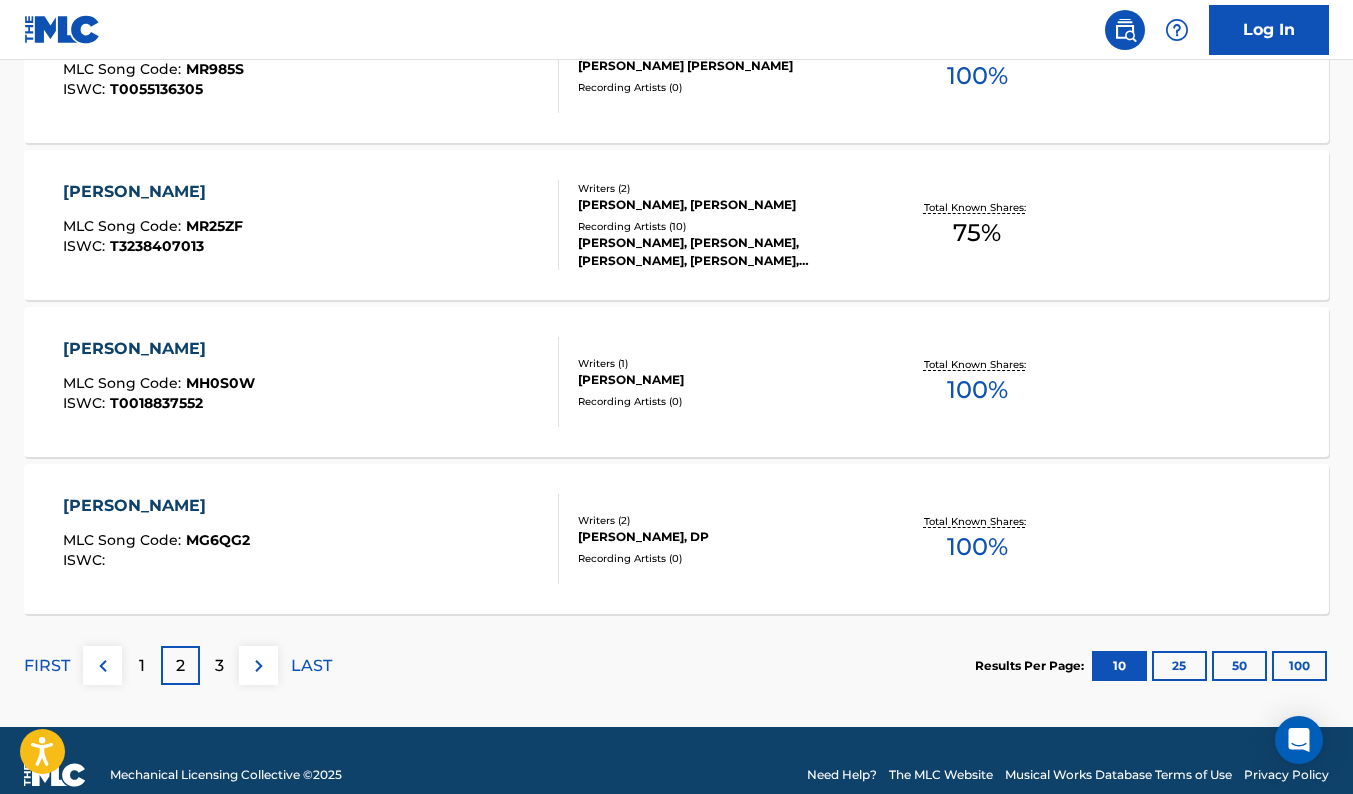 click on "MARTIN MLC Song Code : MG6QG2 ISWC : Writers ( 2 ) LABRECQUE JACQUES, DP Recording Artists ( 0 ) Total Known Shares: 100 %" at bounding box center (676, 539) 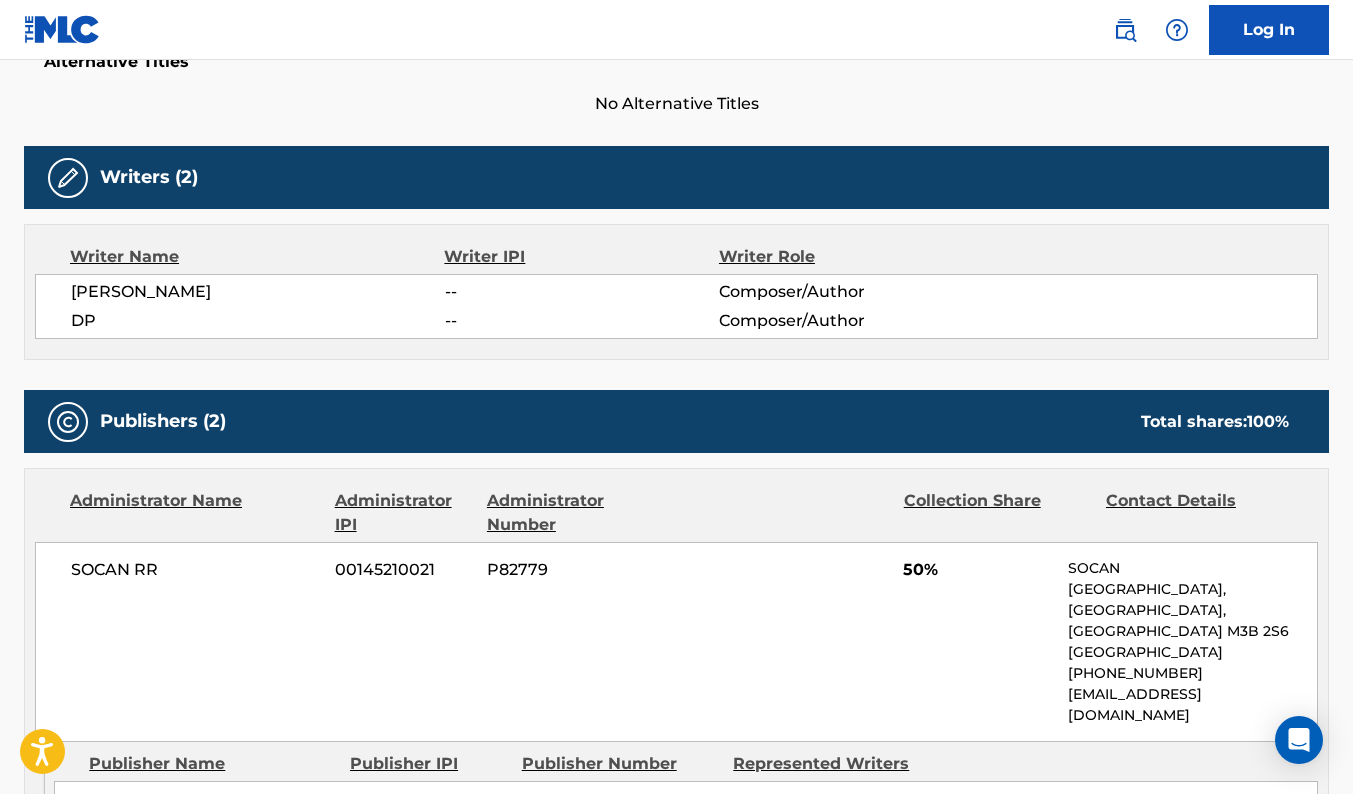 scroll, scrollTop: 559, scrollLeft: 0, axis: vertical 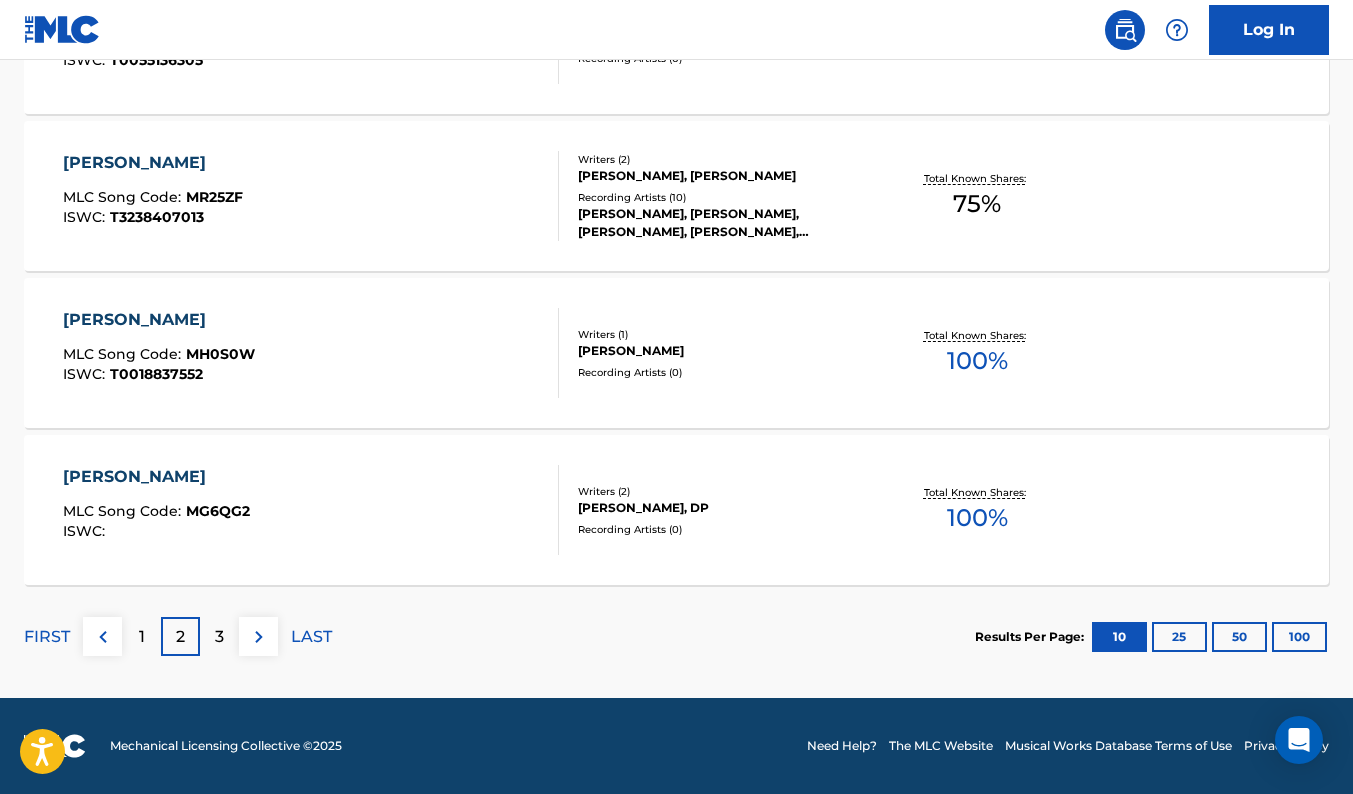 click on "3" at bounding box center (219, 637) 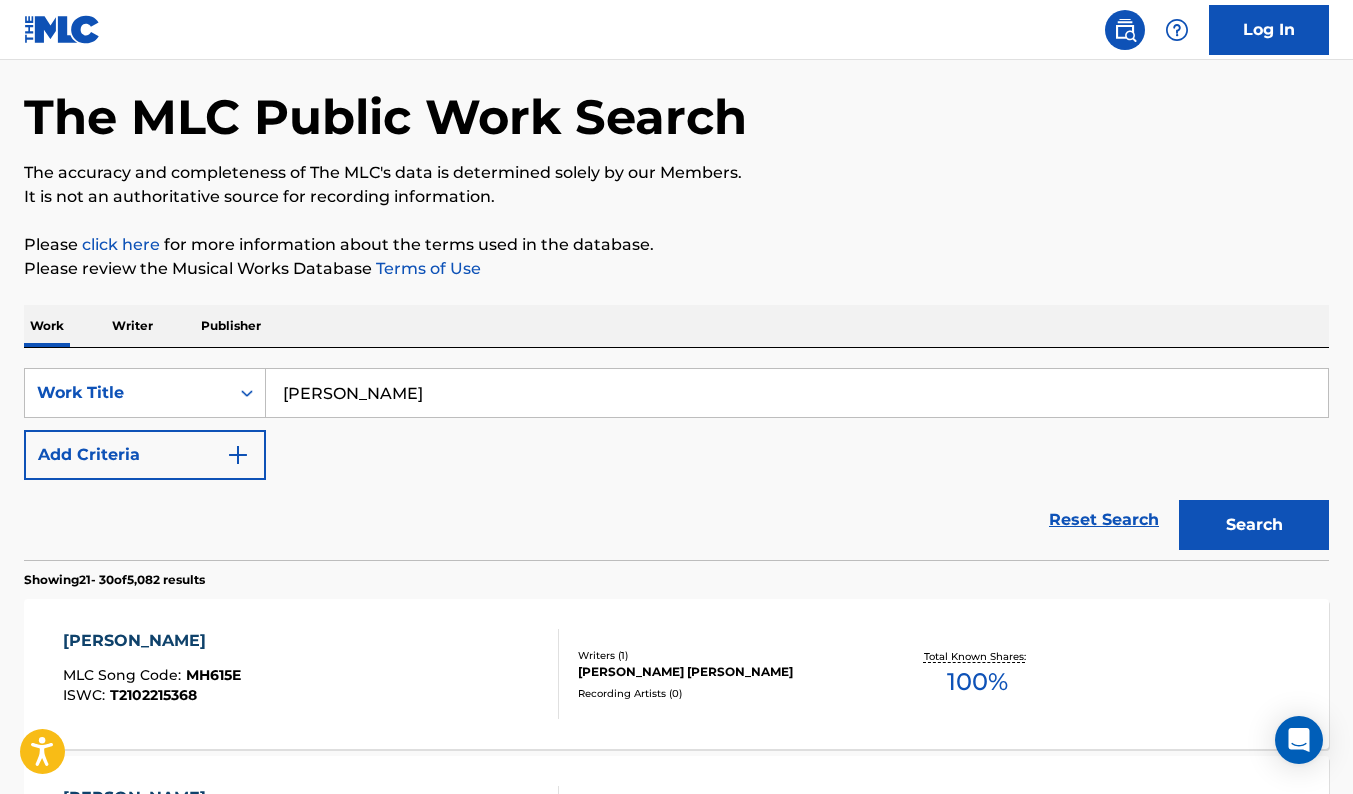 scroll, scrollTop: 1654, scrollLeft: 0, axis: vertical 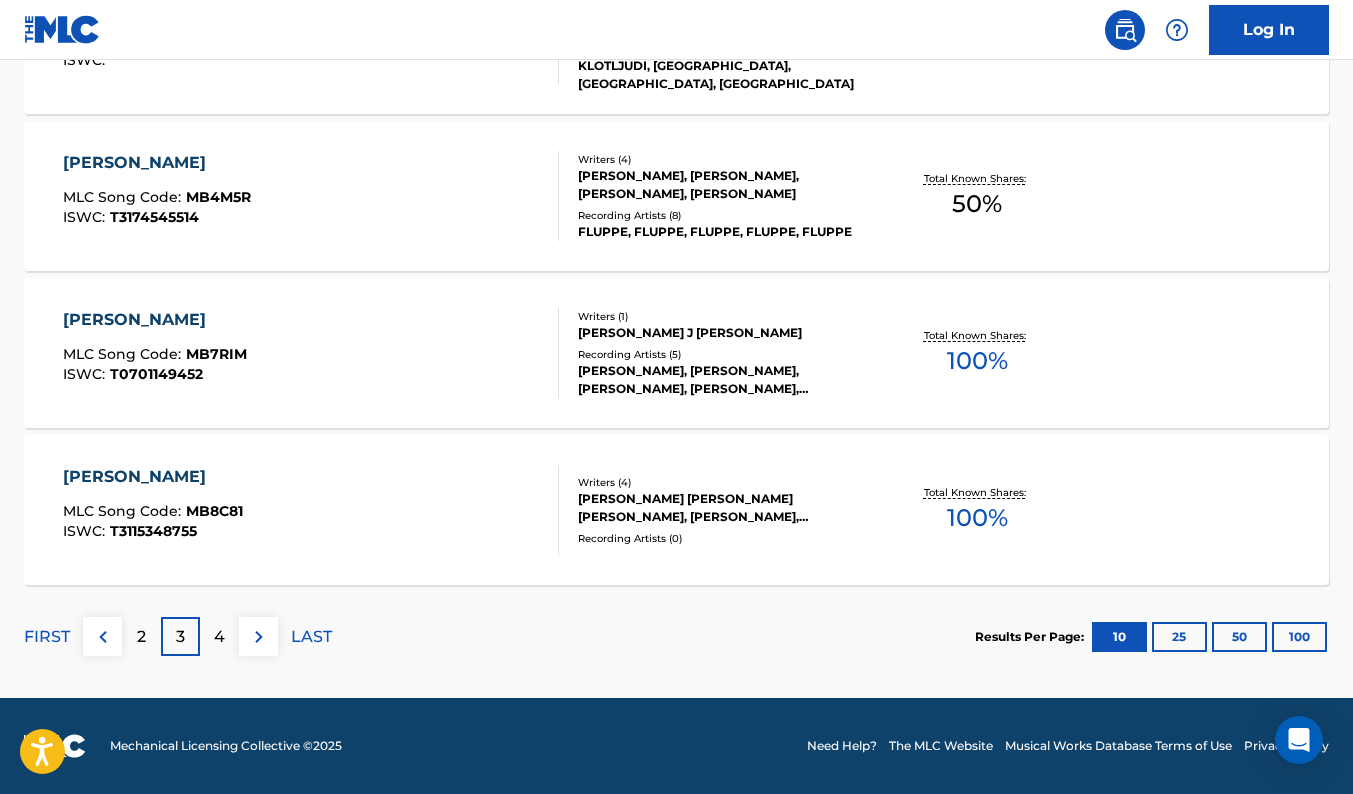 click on "4" at bounding box center (219, 637) 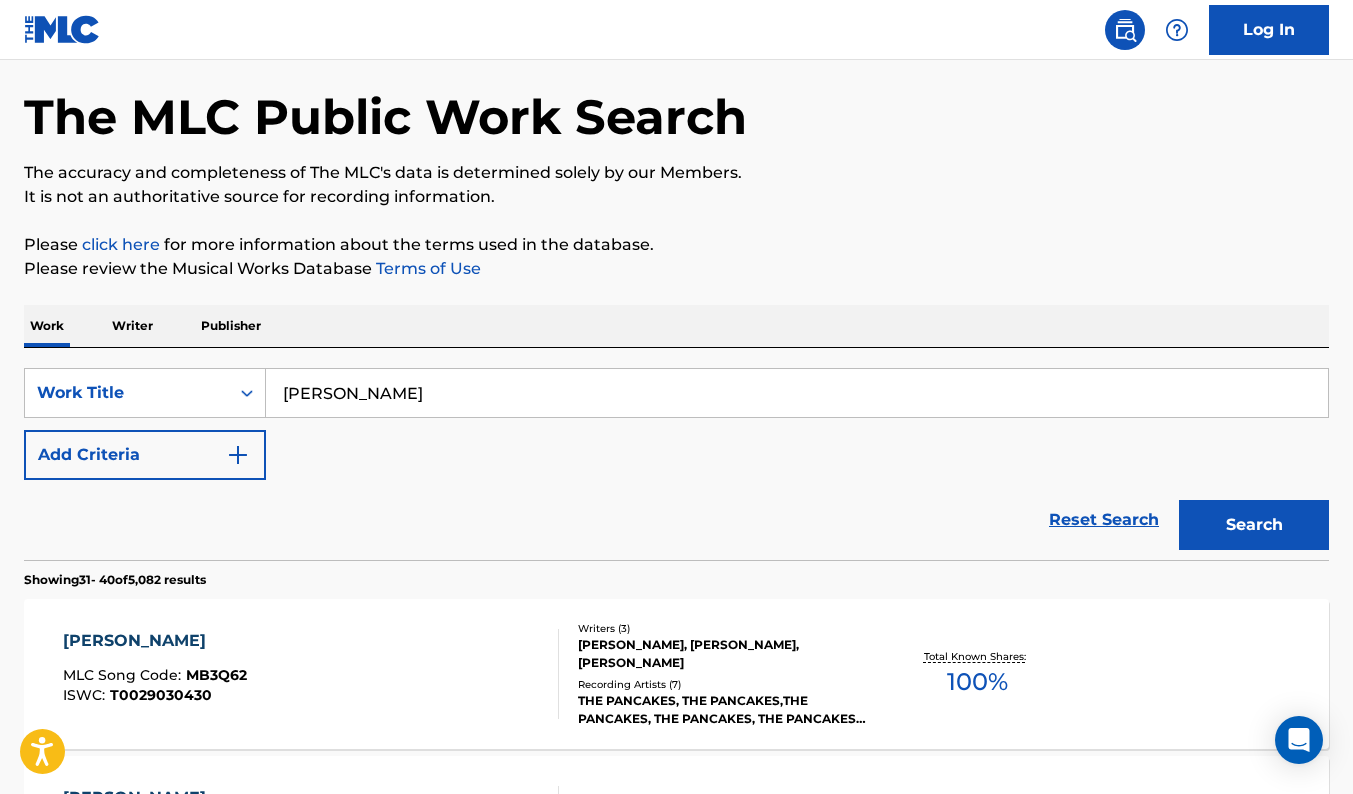 scroll, scrollTop: 1654, scrollLeft: 0, axis: vertical 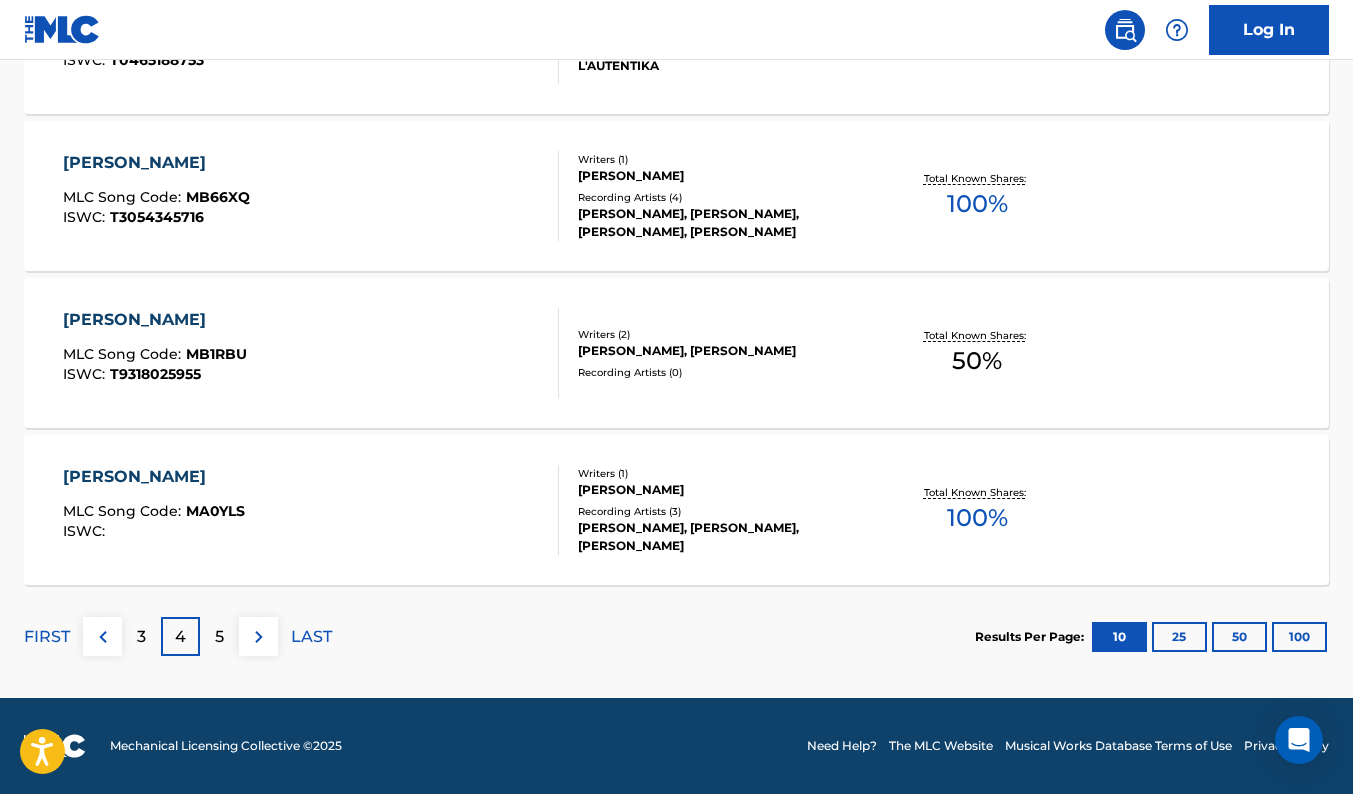 click at bounding box center [259, 637] 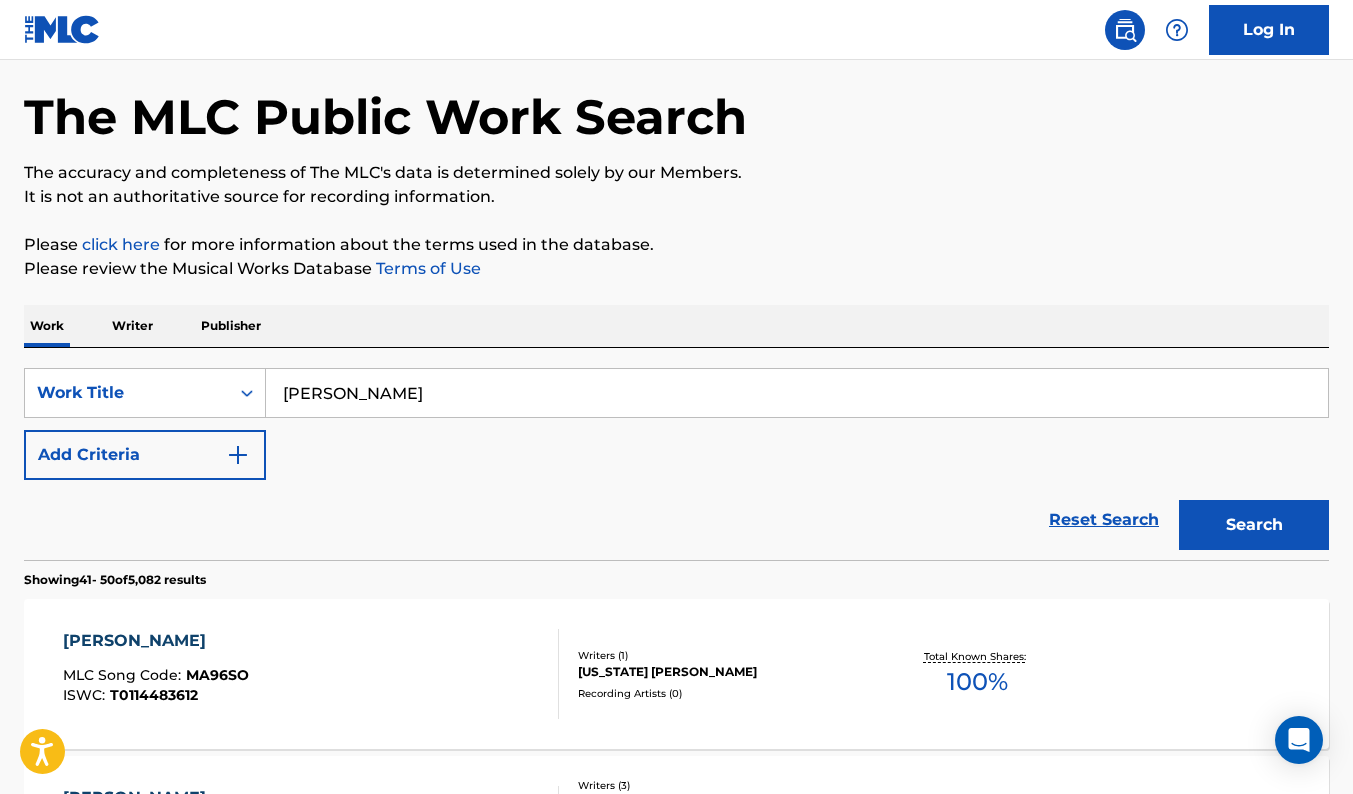 scroll, scrollTop: 1654, scrollLeft: 0, axis: vertical 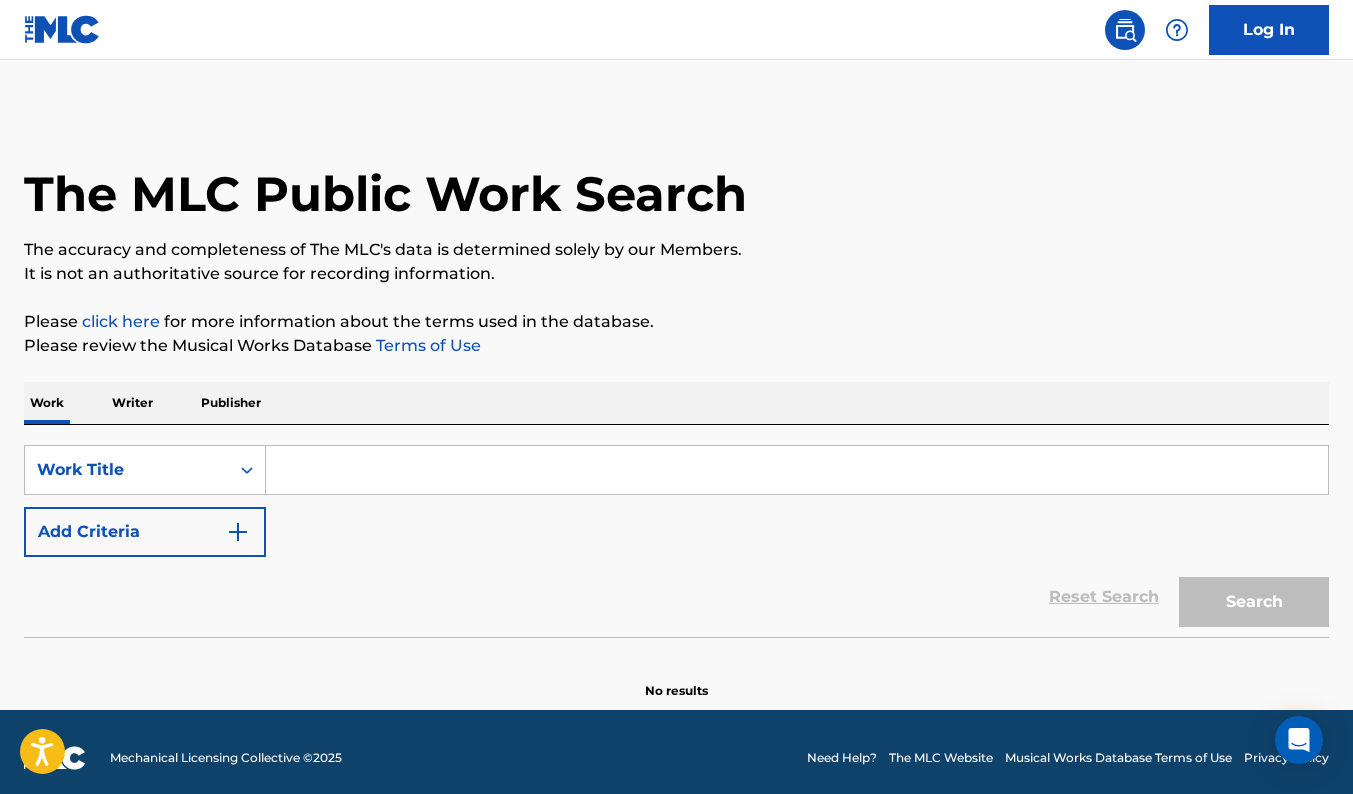 click on "Writer" at bounding box center (132, 403) 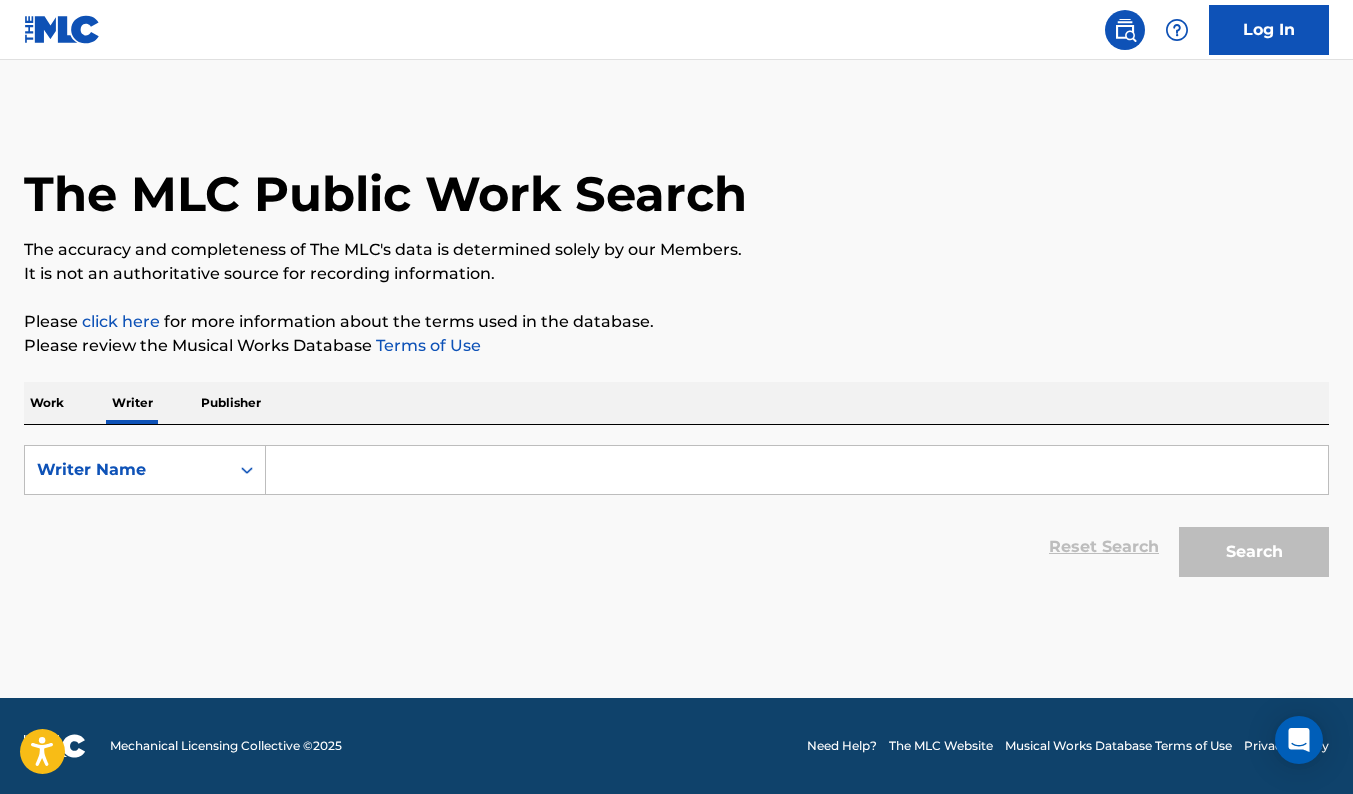 click at bounding box center (797, 470) 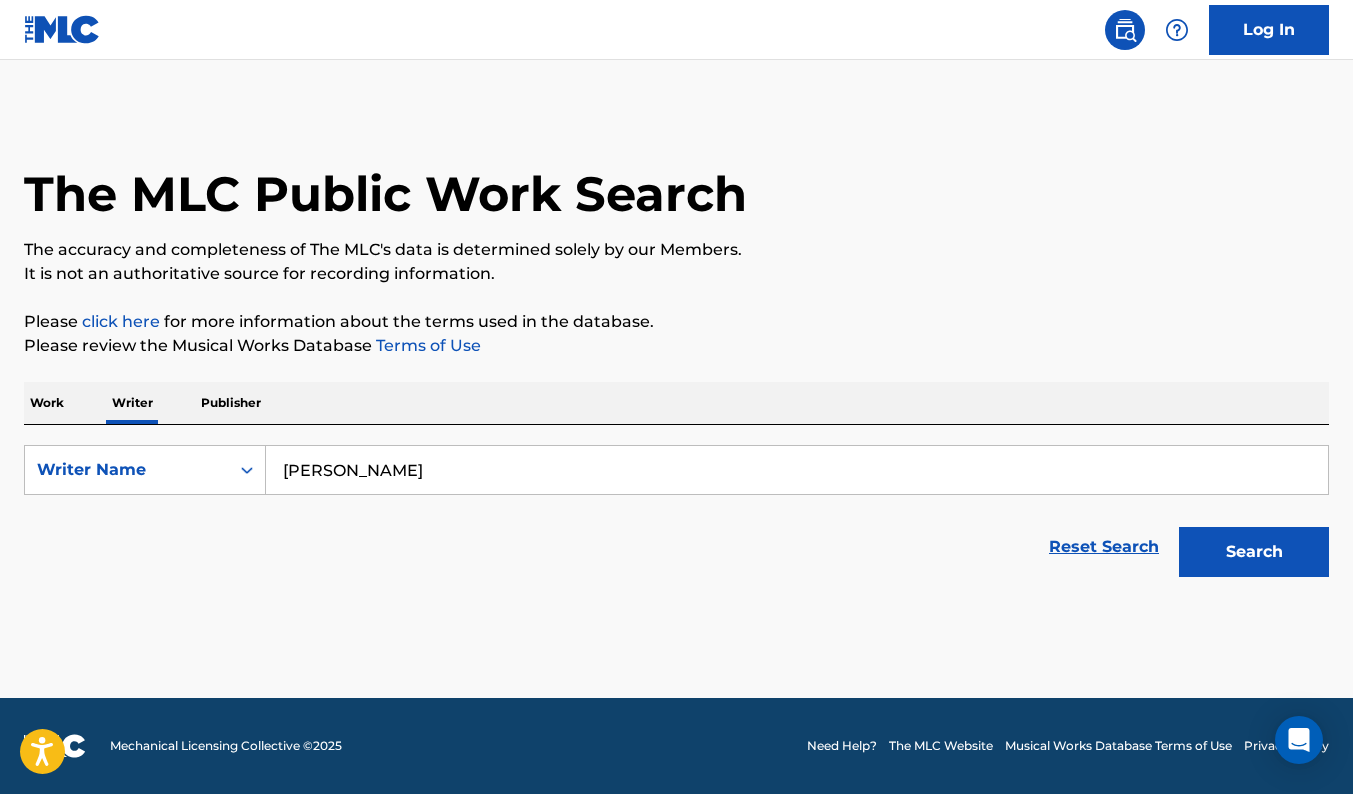 type on "[PERSON_NAME]" 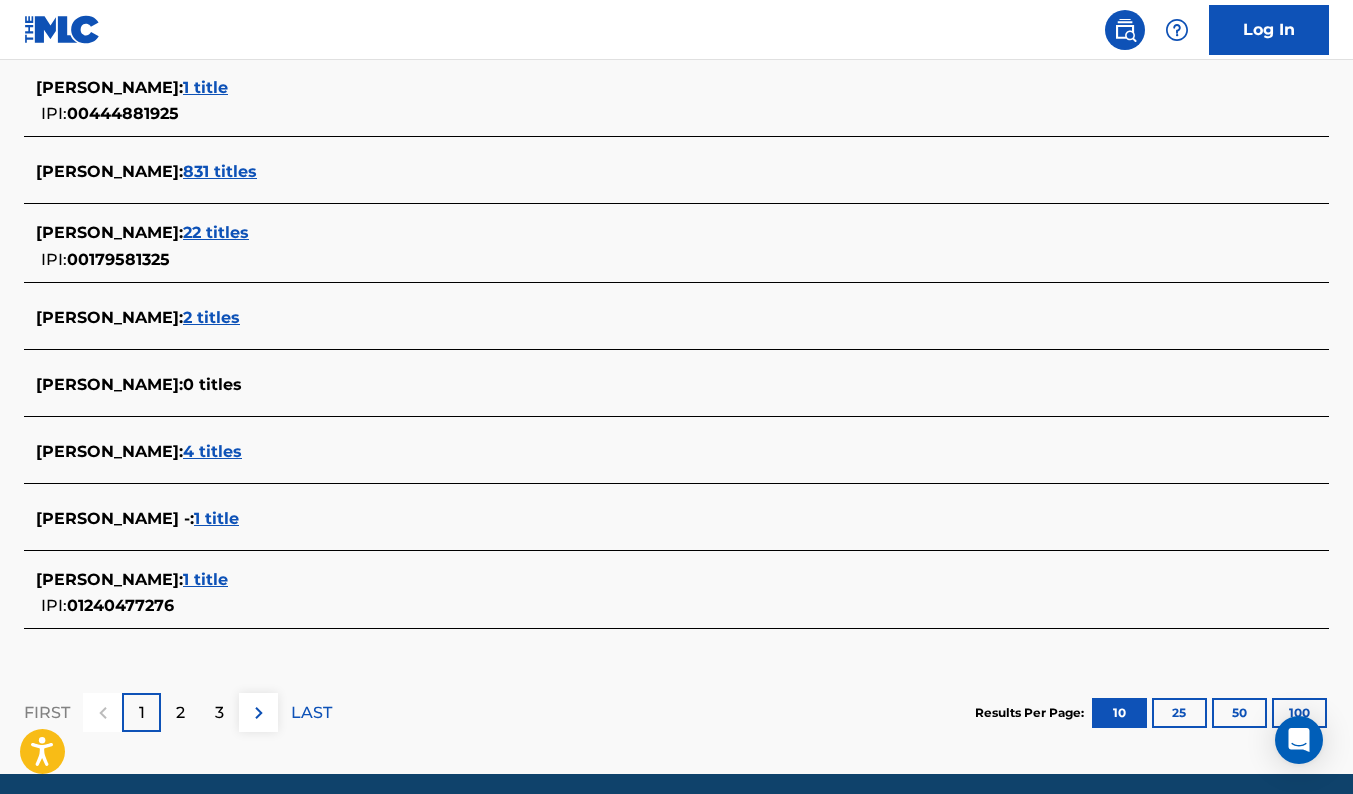 scroll, scrollTop: 775, scrollLeft: 0, axis: vertical 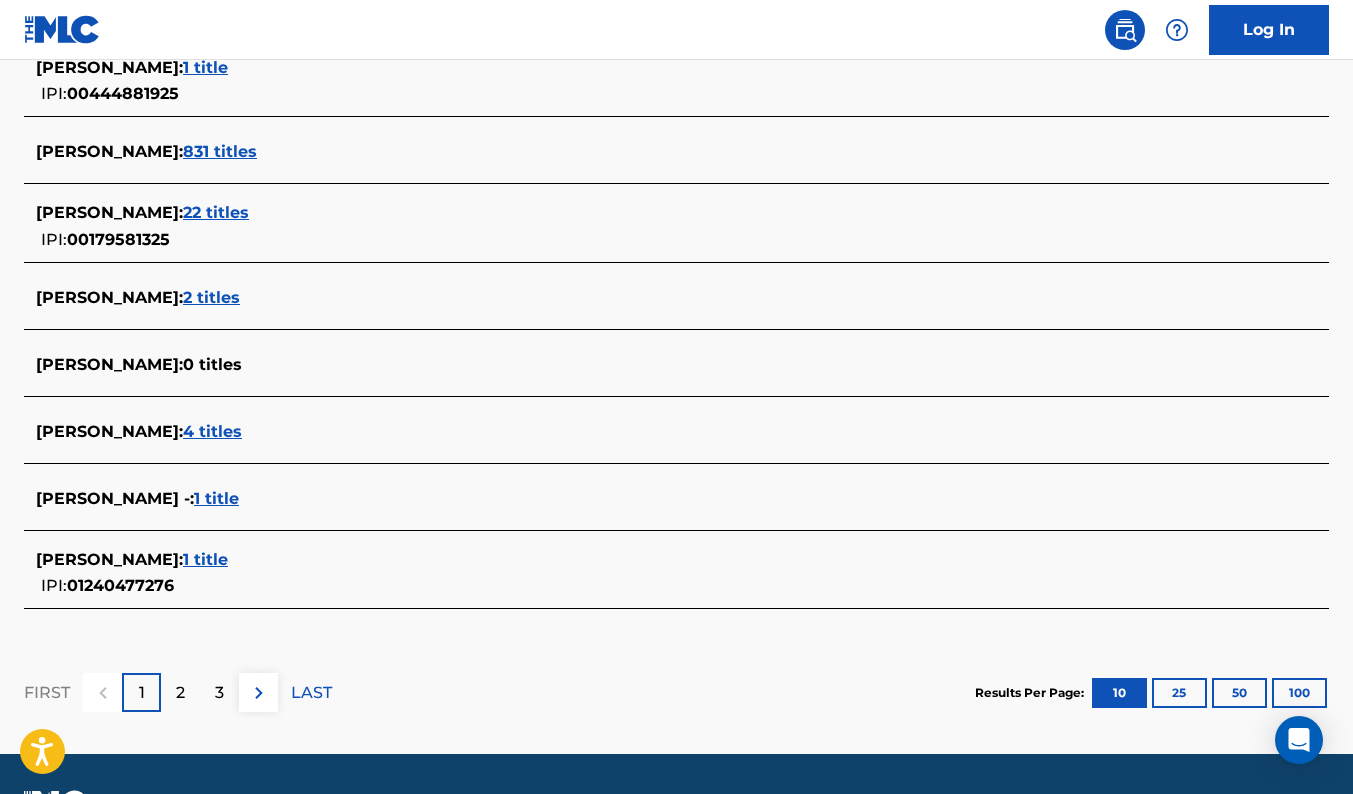 click on "[PERSON_NAME] :  4 titles" at bounding box center (650, 432) 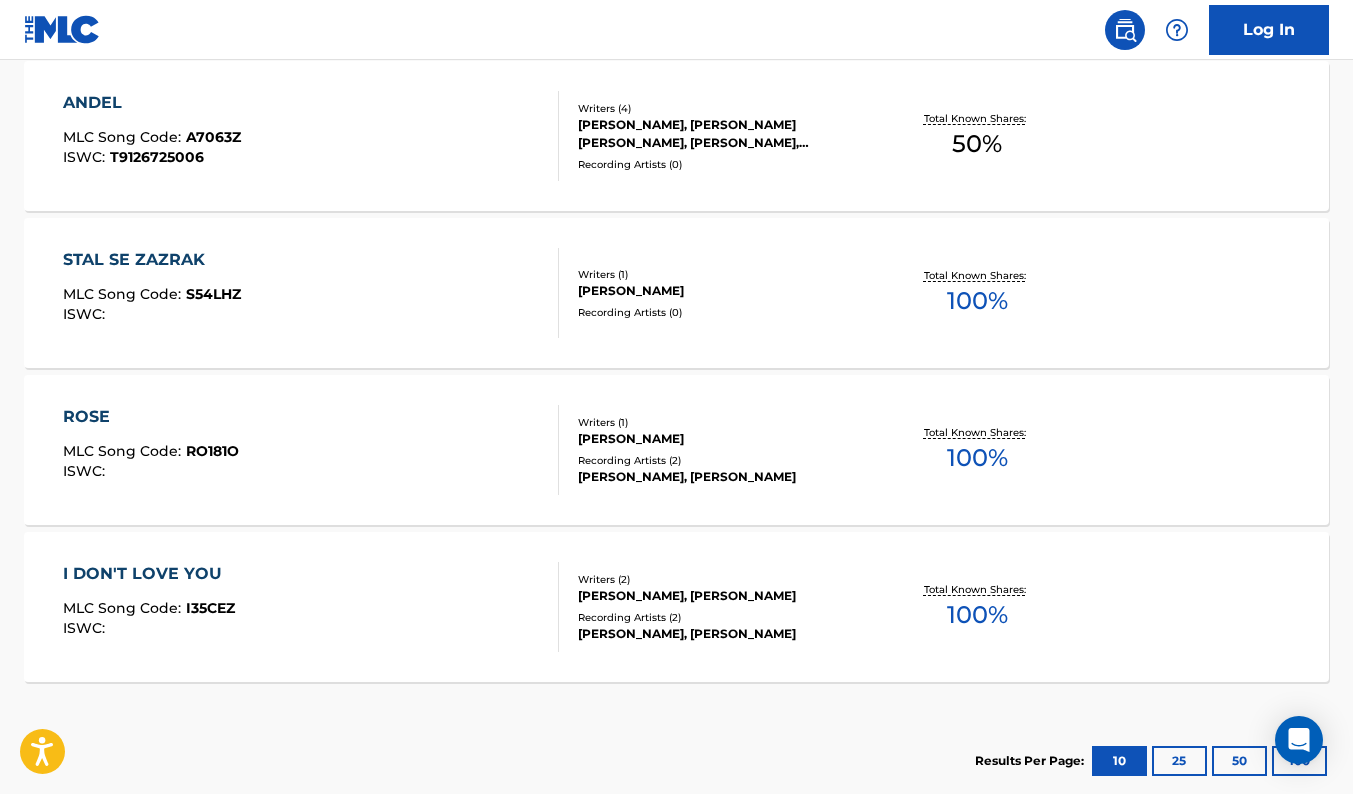 scroll, scrollTop: 672, scrollLeft: 0, axis: vertical 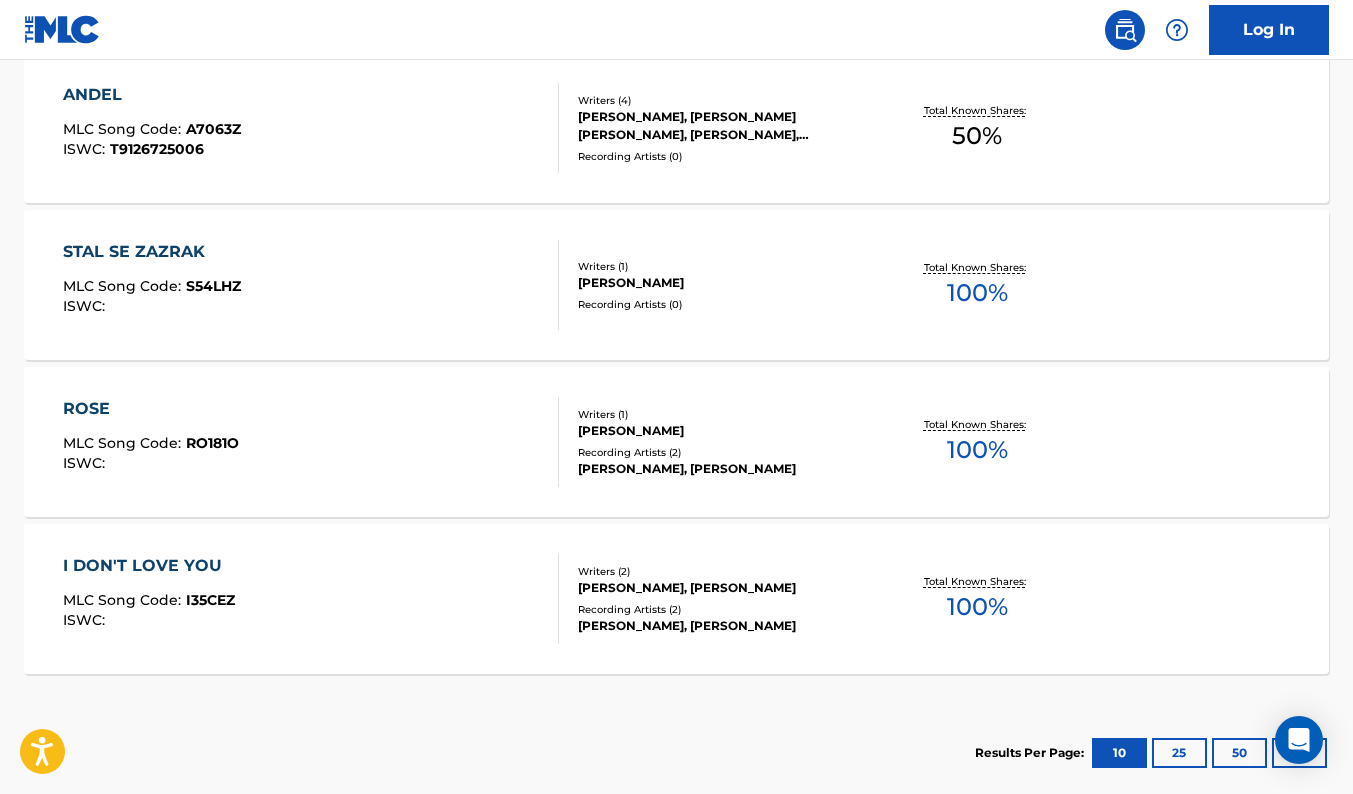 click on "25" at bounding box center (1179, 753) 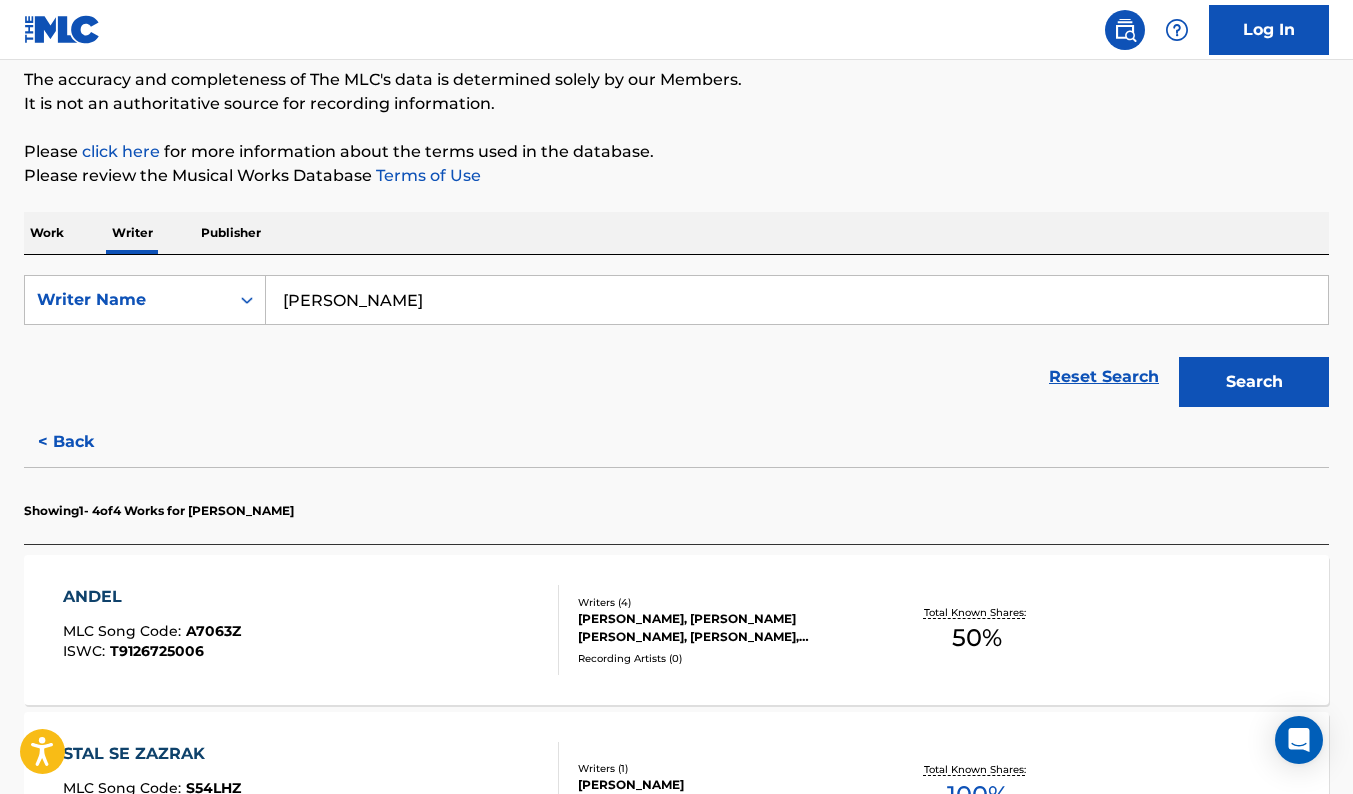 scroll, scrollTop: 169, scrollLeft: 0, axis: vertical 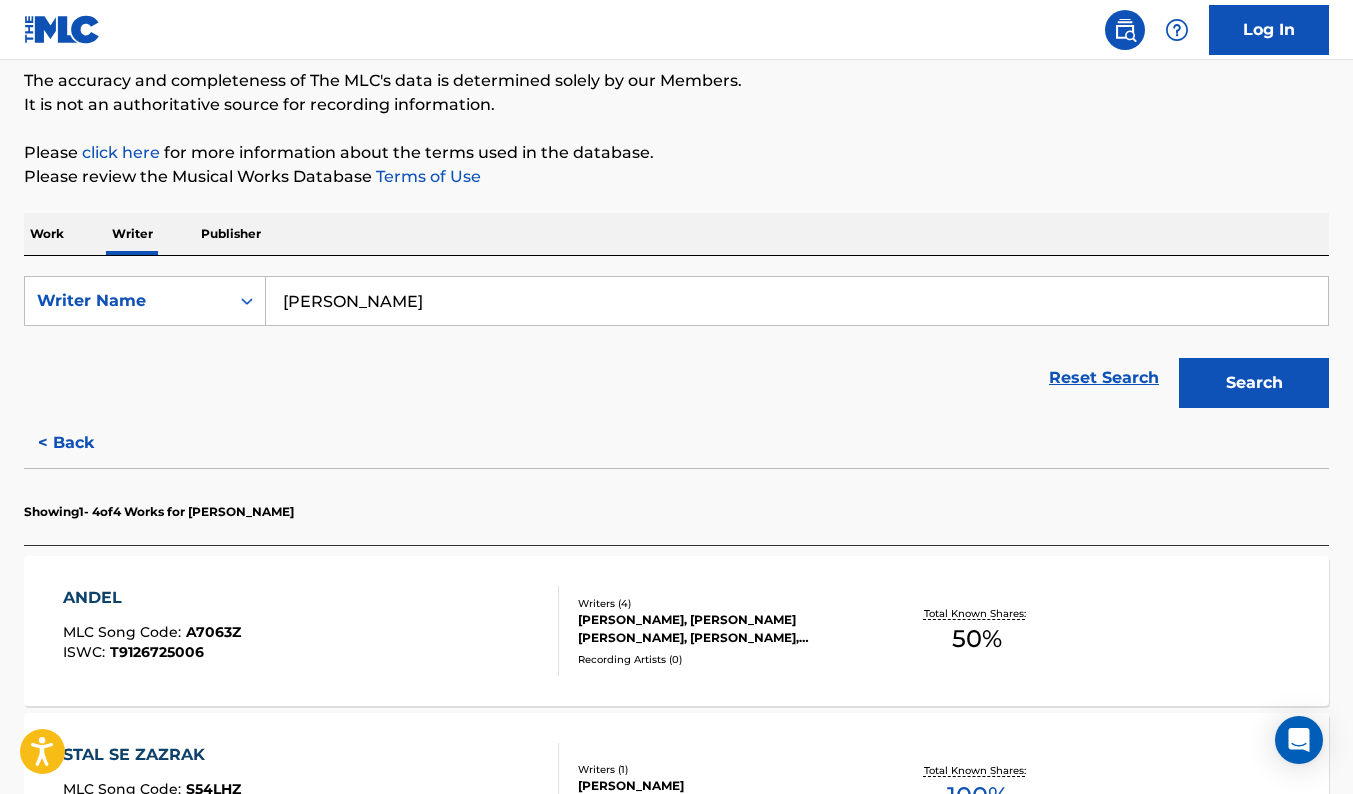 click on "Work" at bounding box center (47, 234) 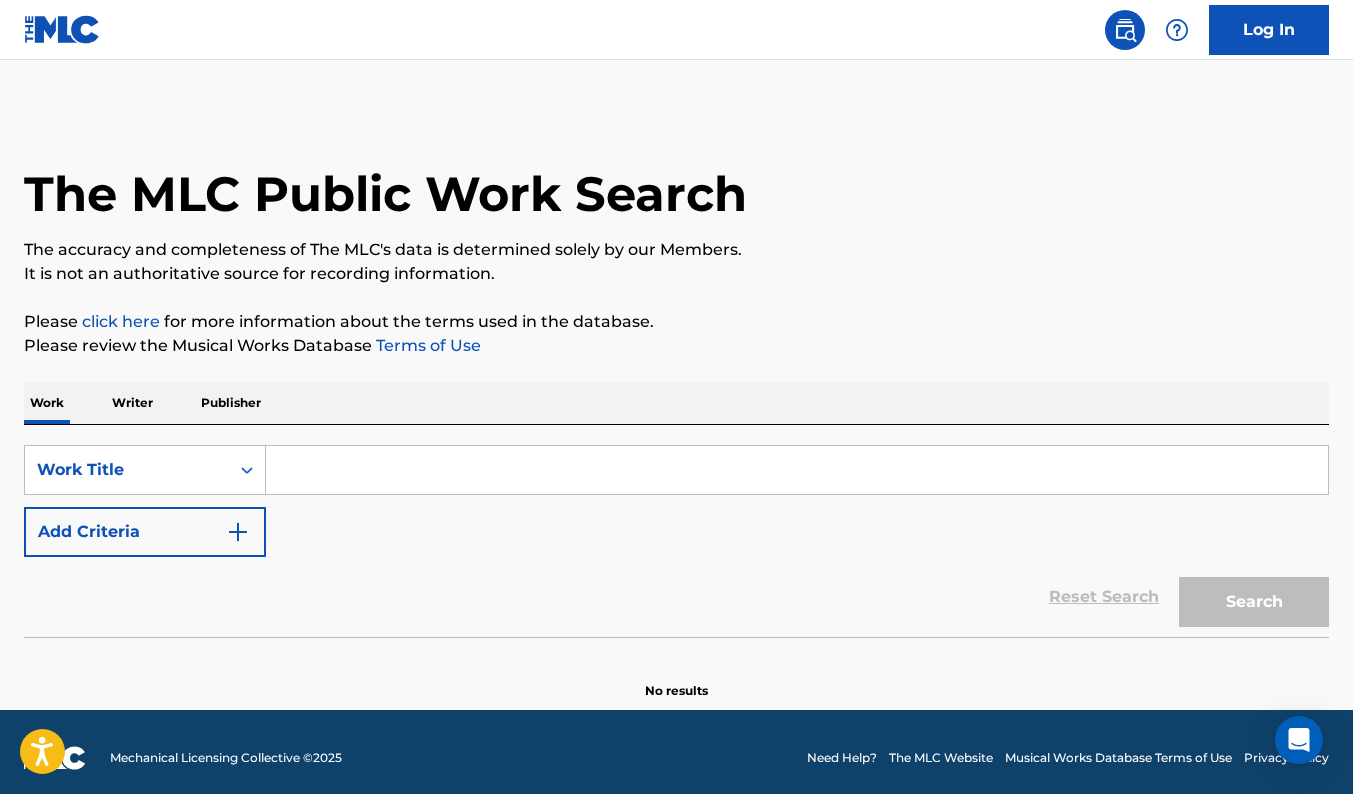 click at bounding box center (797, 470) 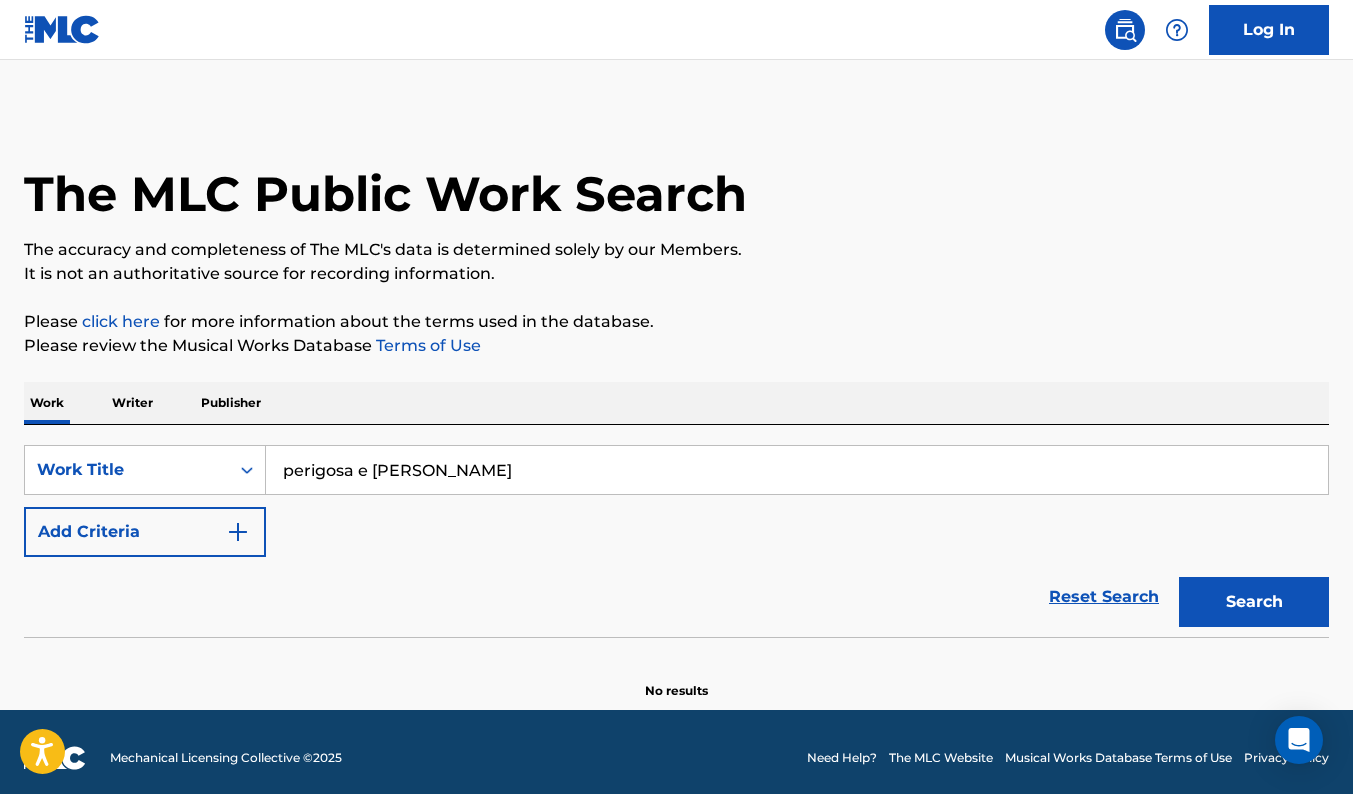scroll, scrollTop: 12, scrollLeft: 0, axis: vertical 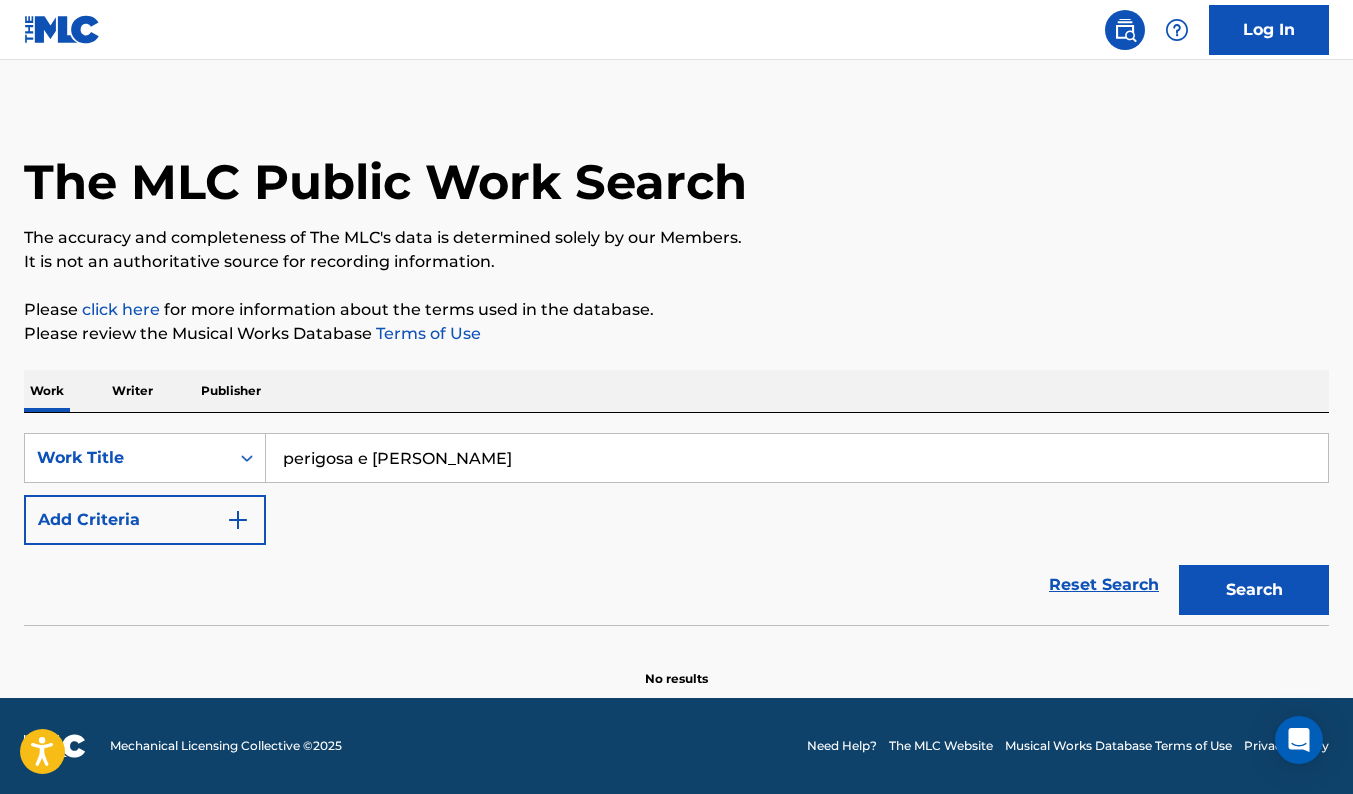 type on "perigosa e [PERSON_NAME]" 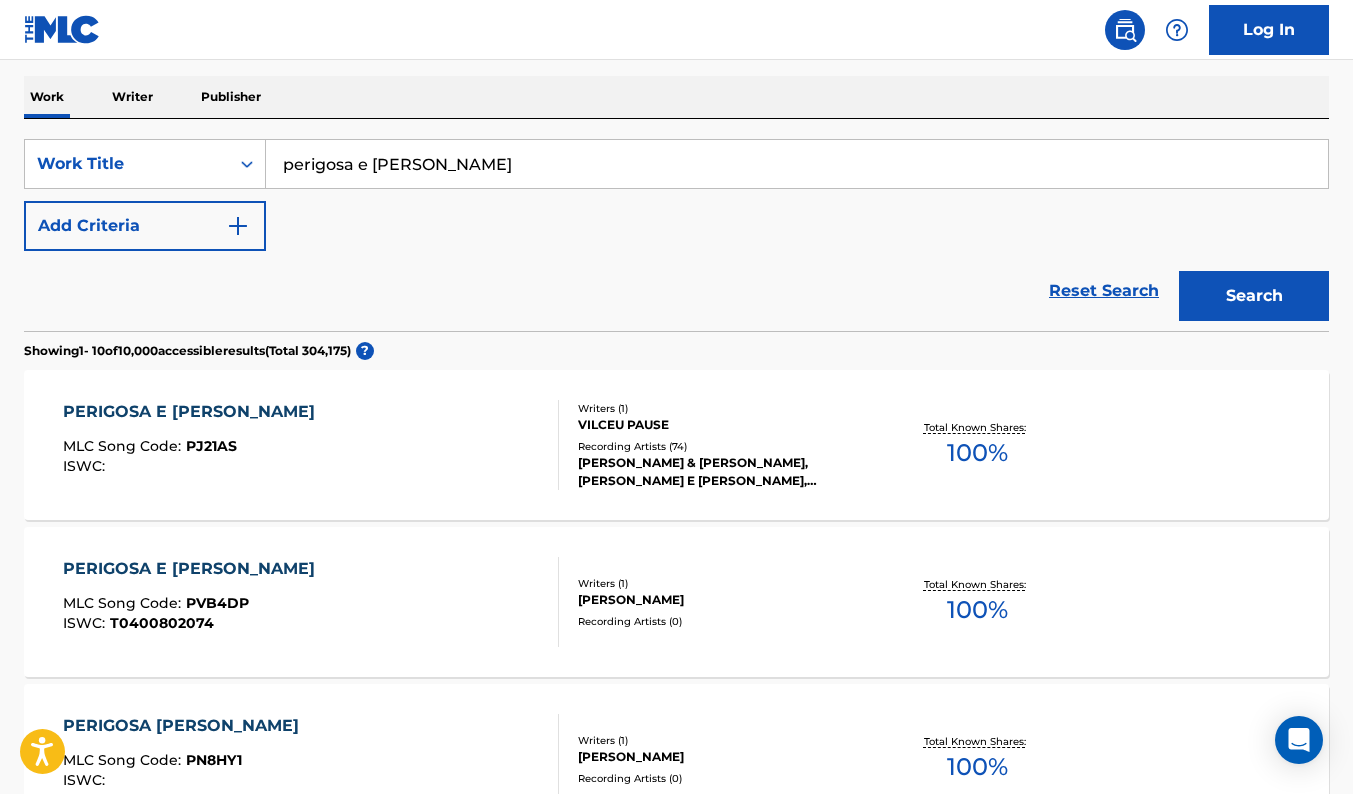 scroll, scrollTop: 306, scrollLeft: 0, axis: vertical 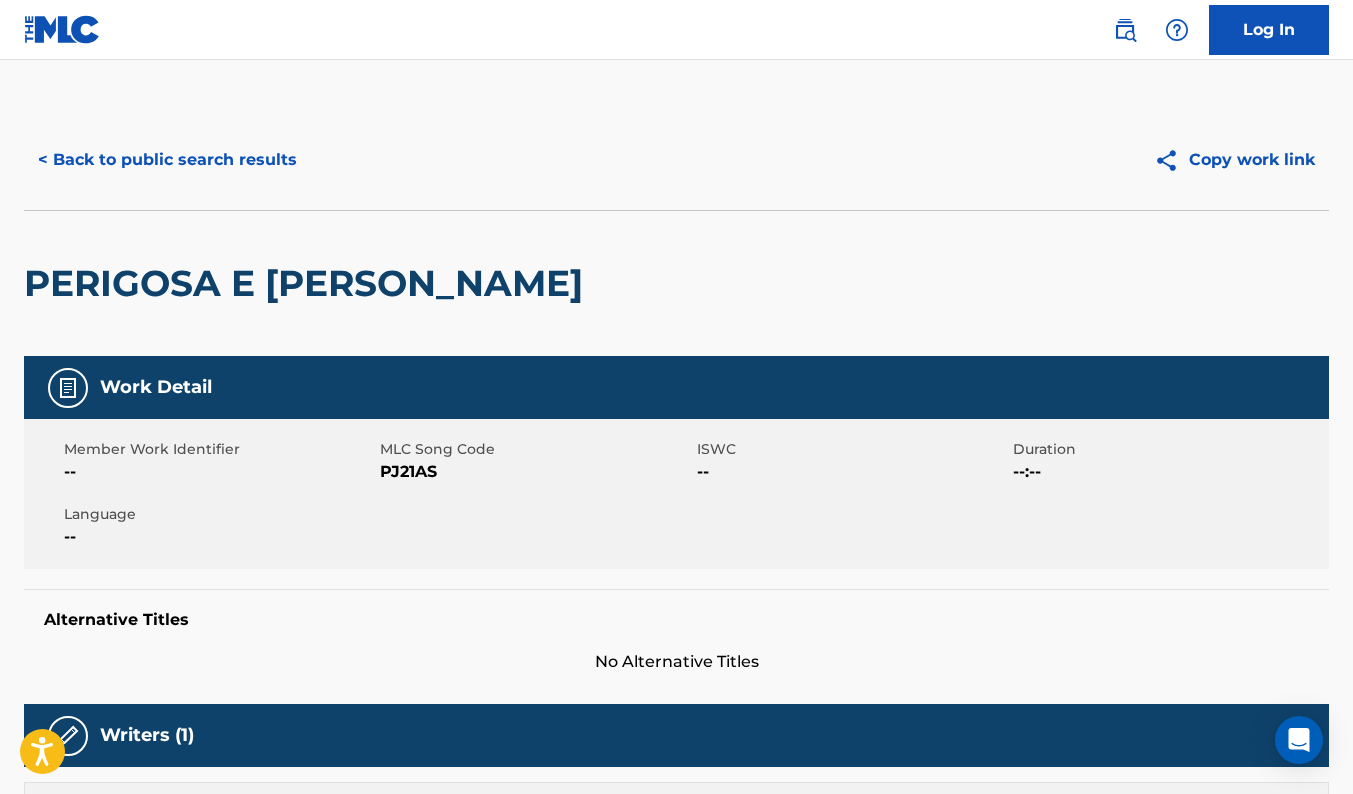 click on "Work Detail" at bounding box center (676, 387) 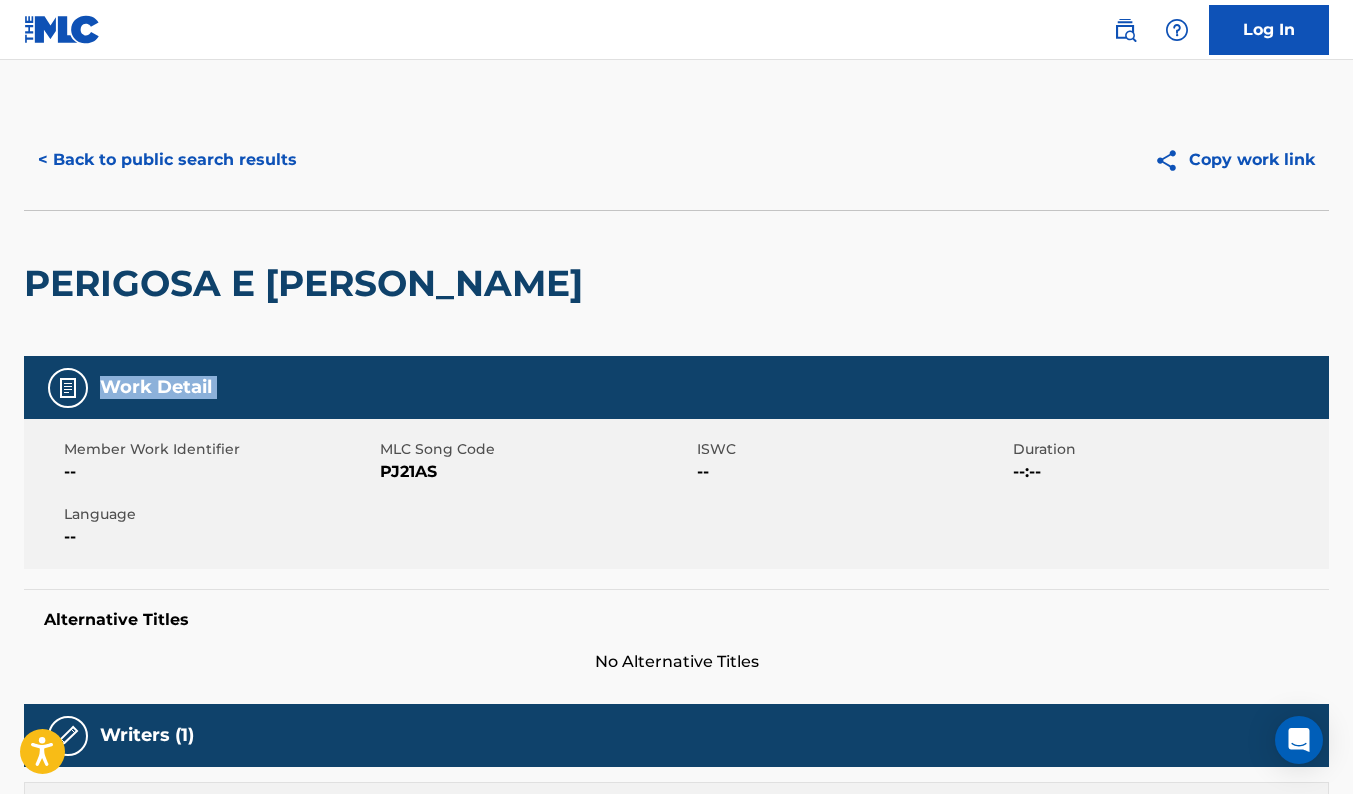 click on "Work Detail" at bounding box center (676, 387) 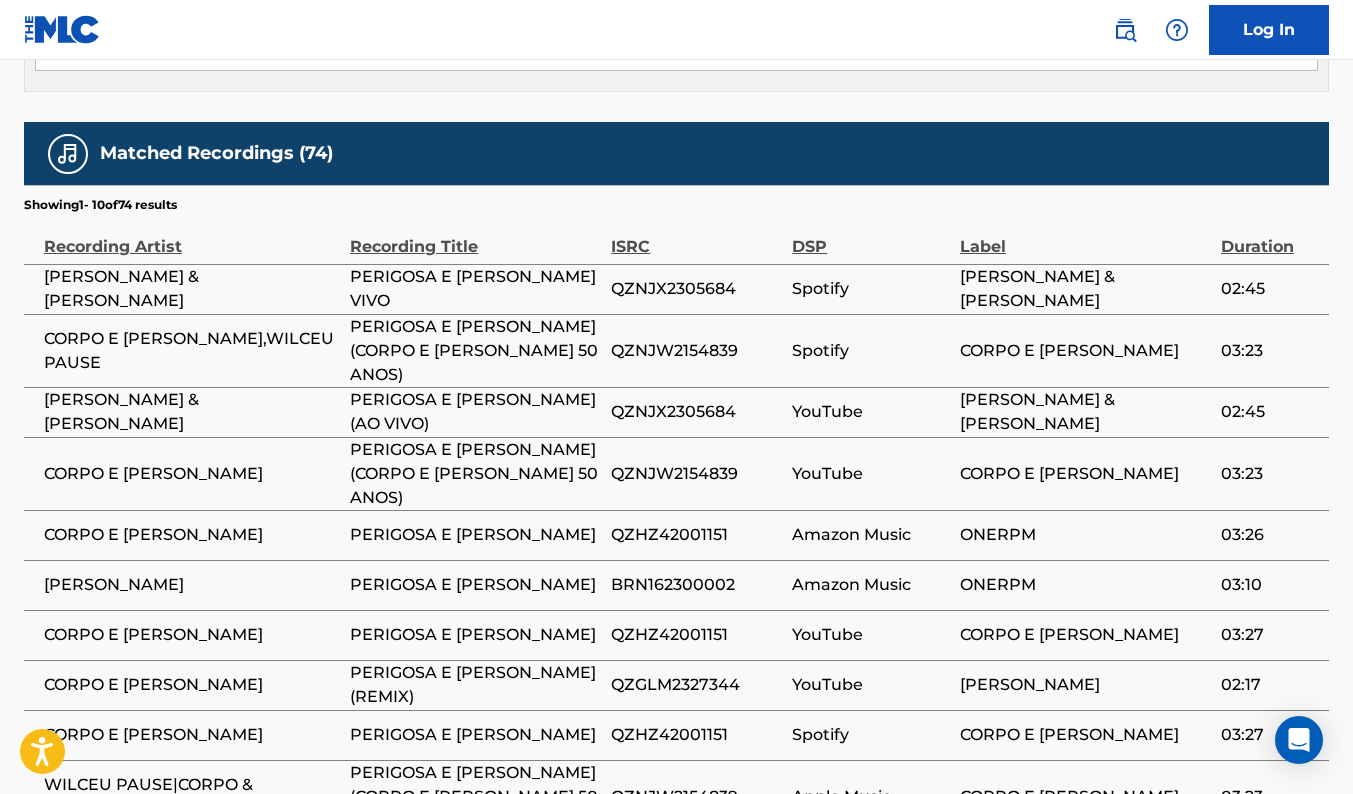 scroll, scrollTop: 1232, scrollLeft: 0, axis: vertical 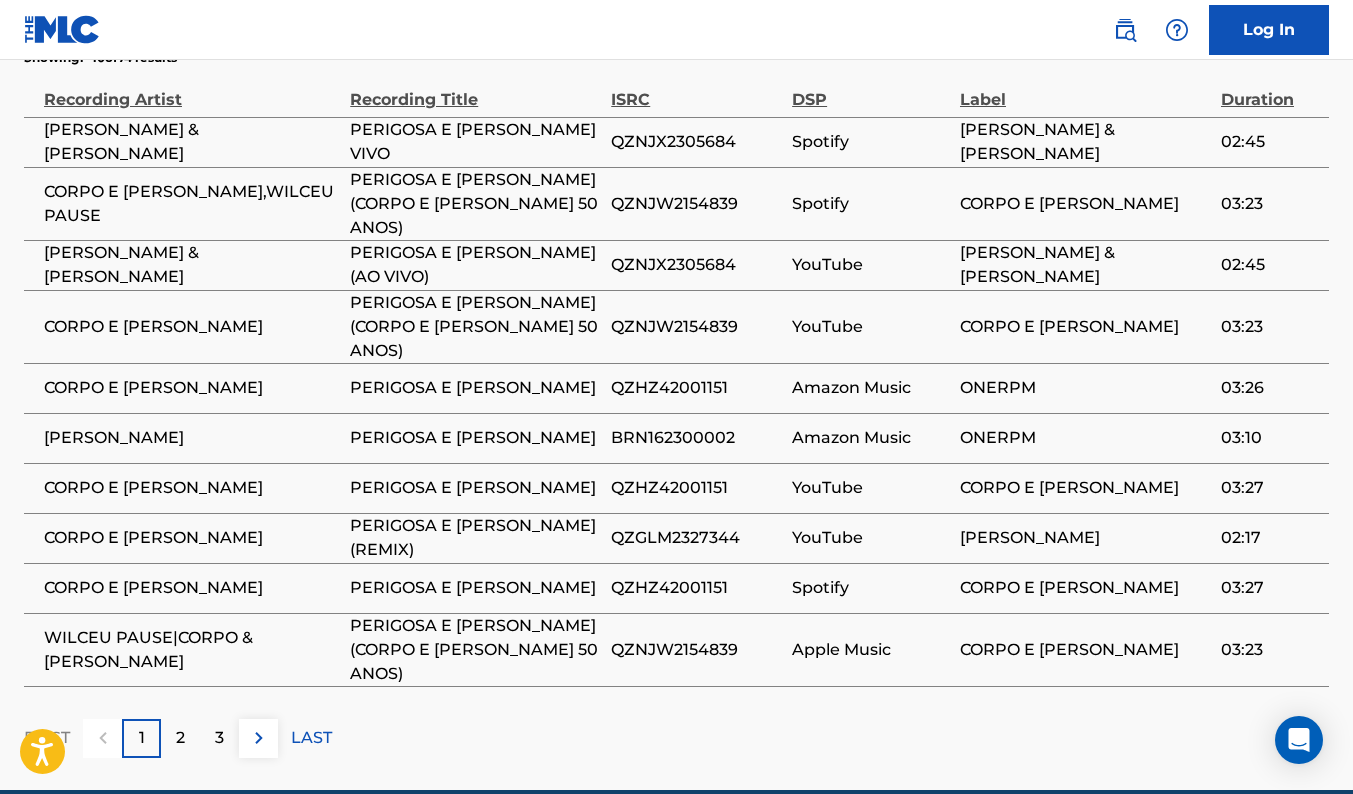 click on "2" at bounding box center [180, 738] 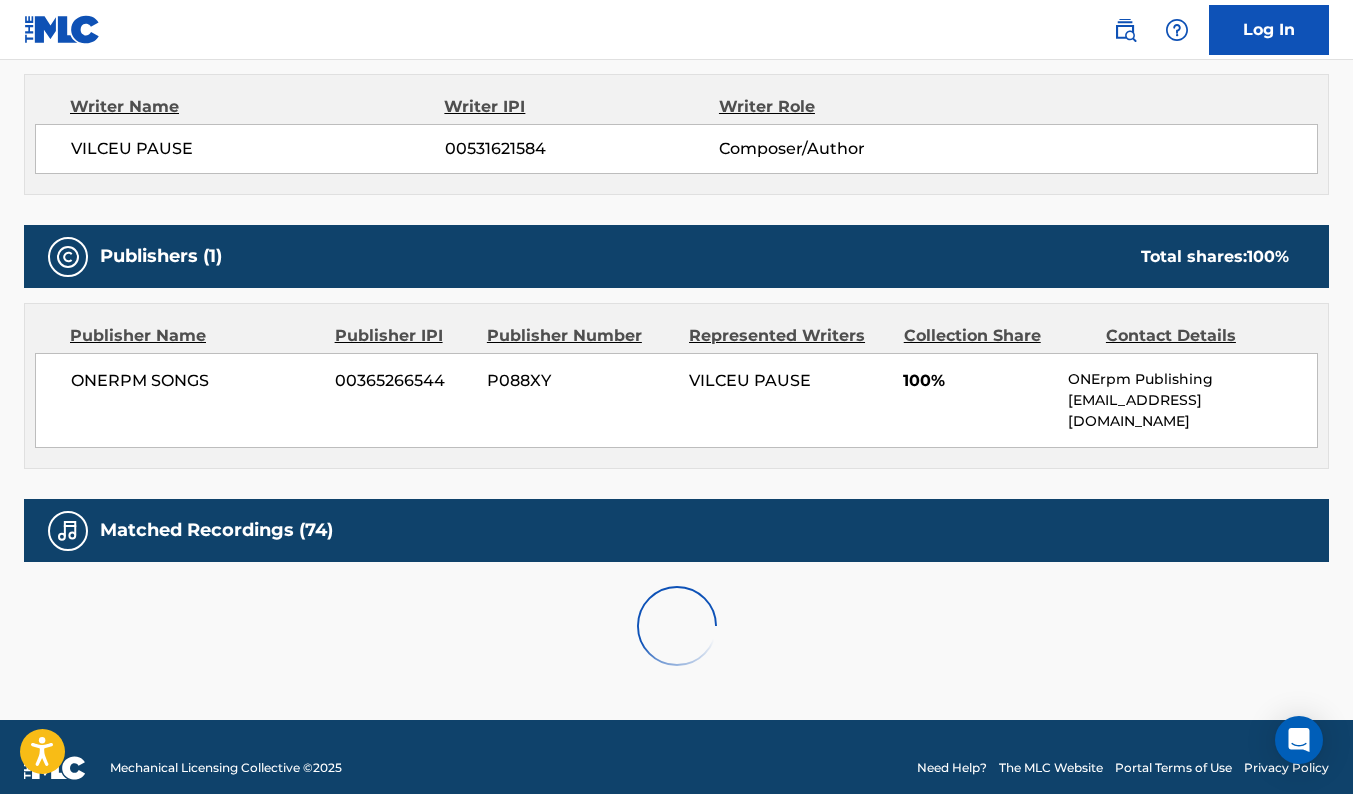 scroll, scrollTop: 1232, scrollLeft: 0, axis: vertical 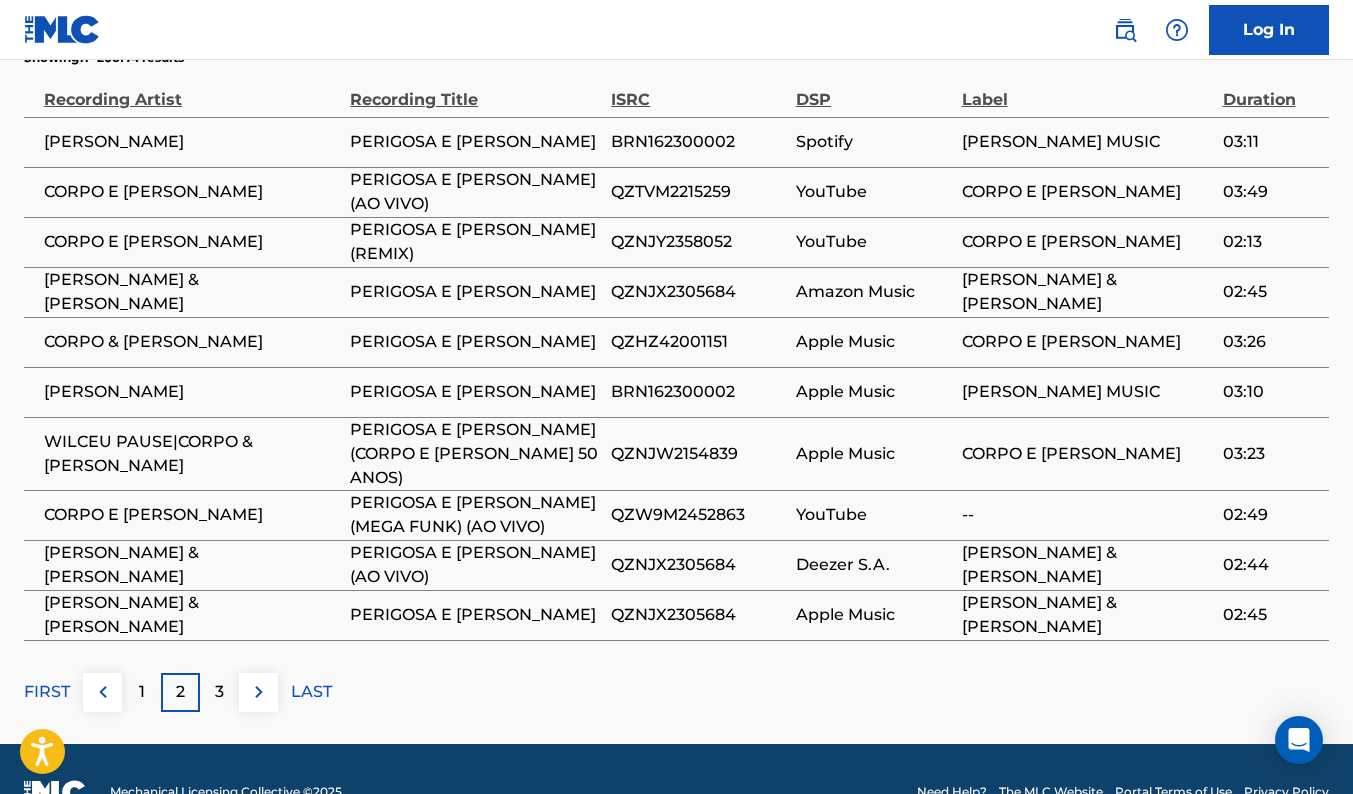 click on "3" at bounding box center (219, 692) 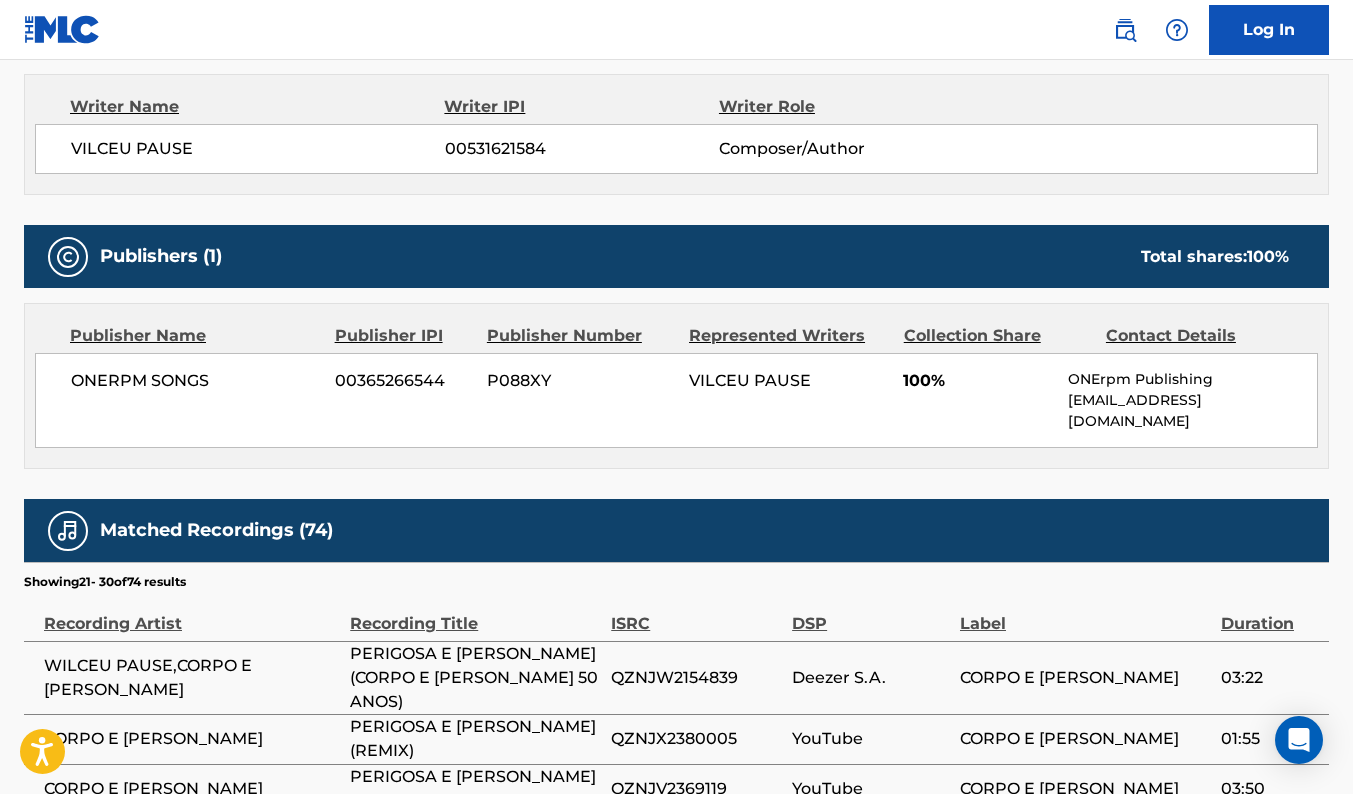 scroll, scrollTop: 1232, scrollLeft: 0, axis: vertical 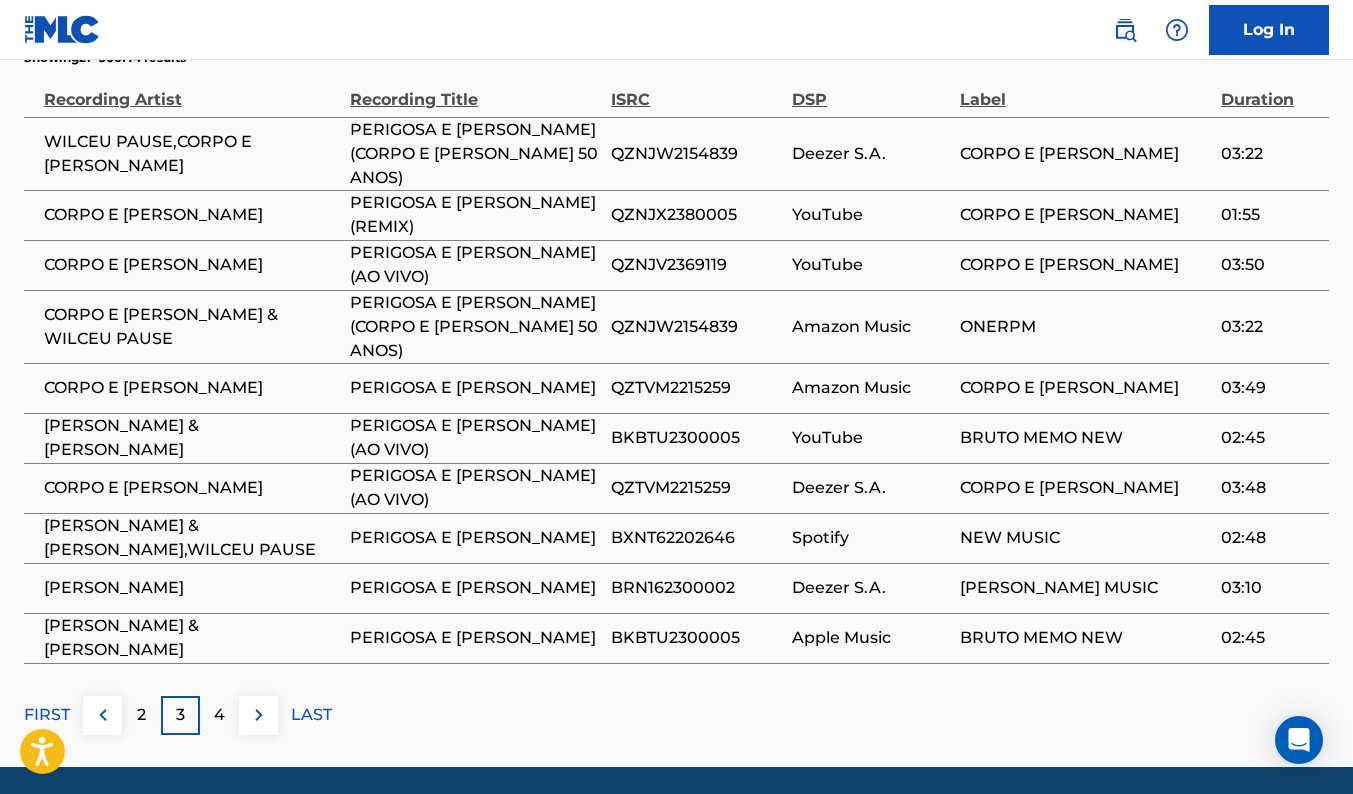 click on "4" at bounding box center [219, 715] 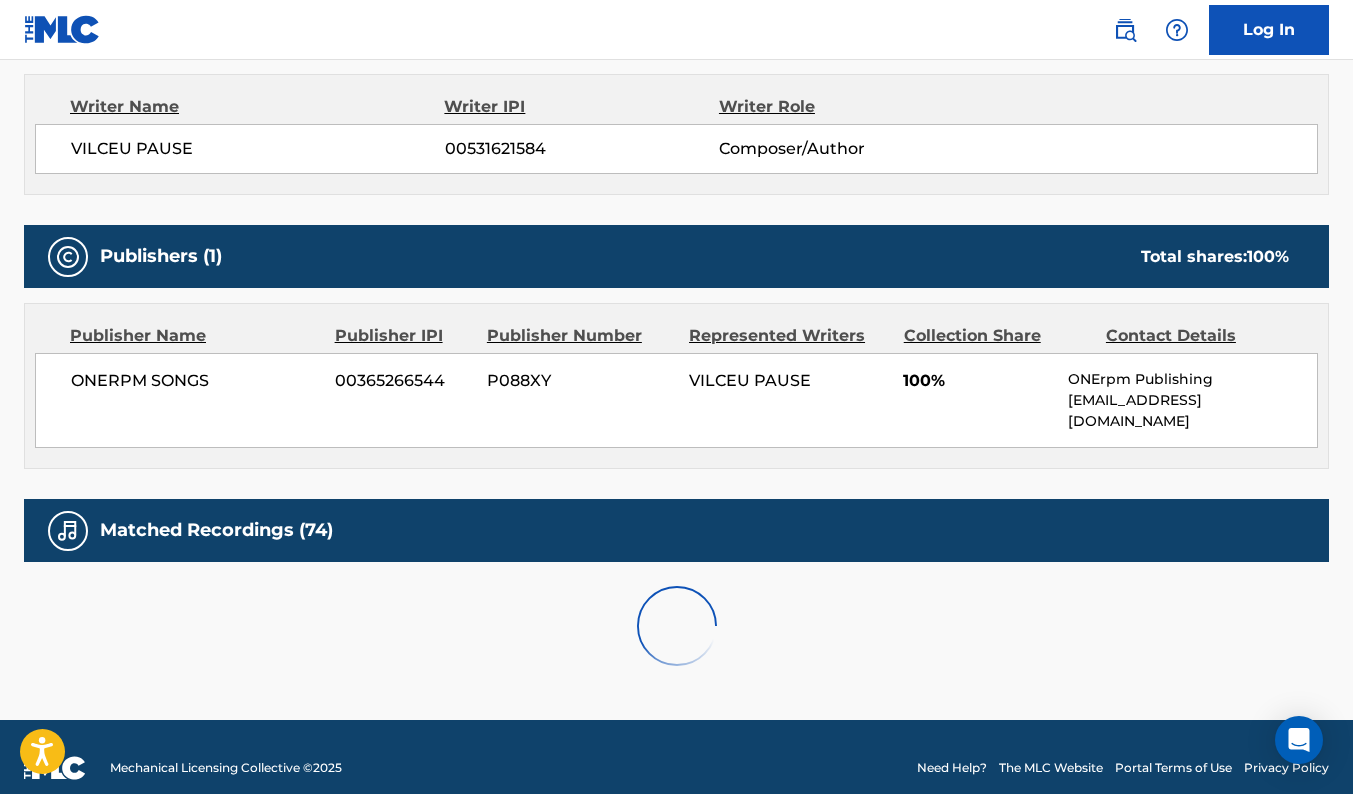 scroll, scrollTop: 1232, scrollLeft: 0, axis: vertical 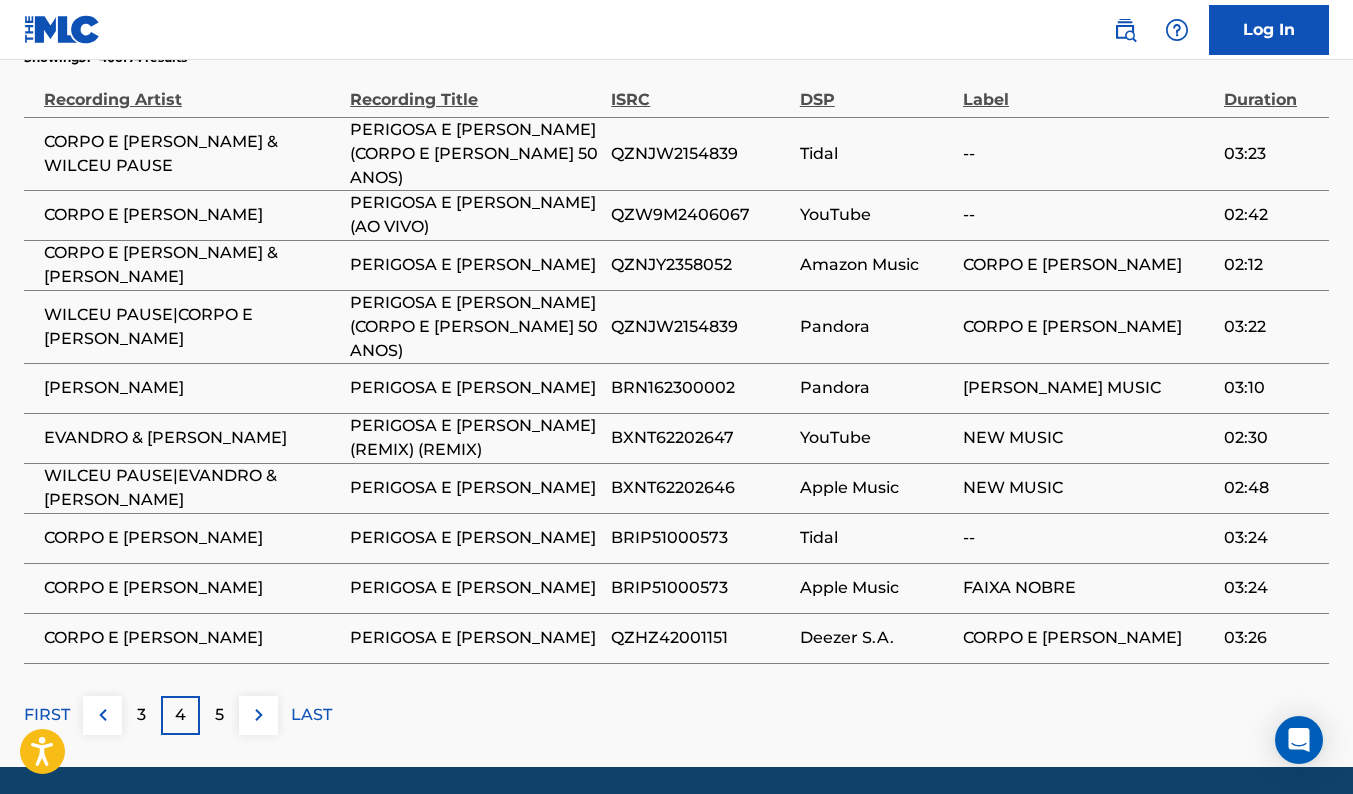 click at bounding box center [259, 715] 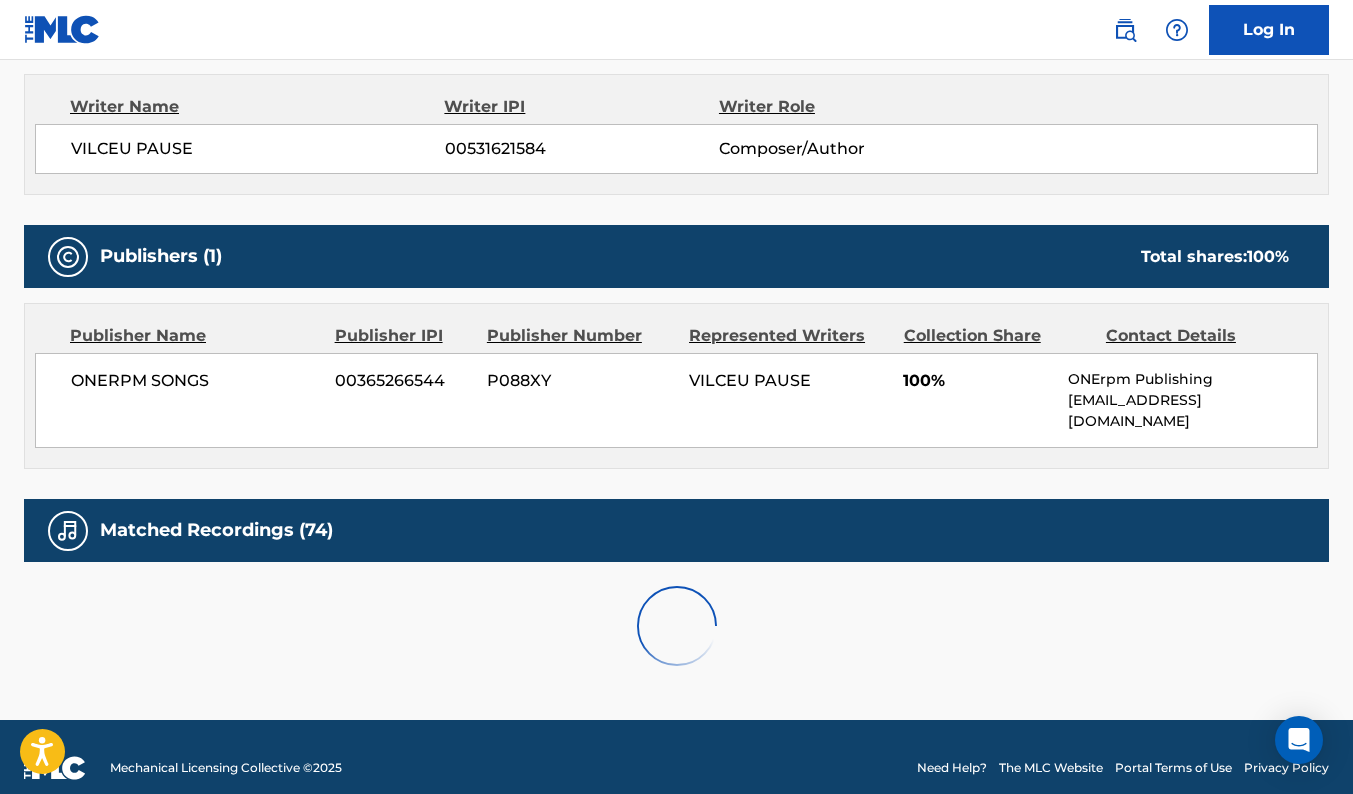 scroll, scrollTop: 1232, scrollLeft: 0, axis: vertical 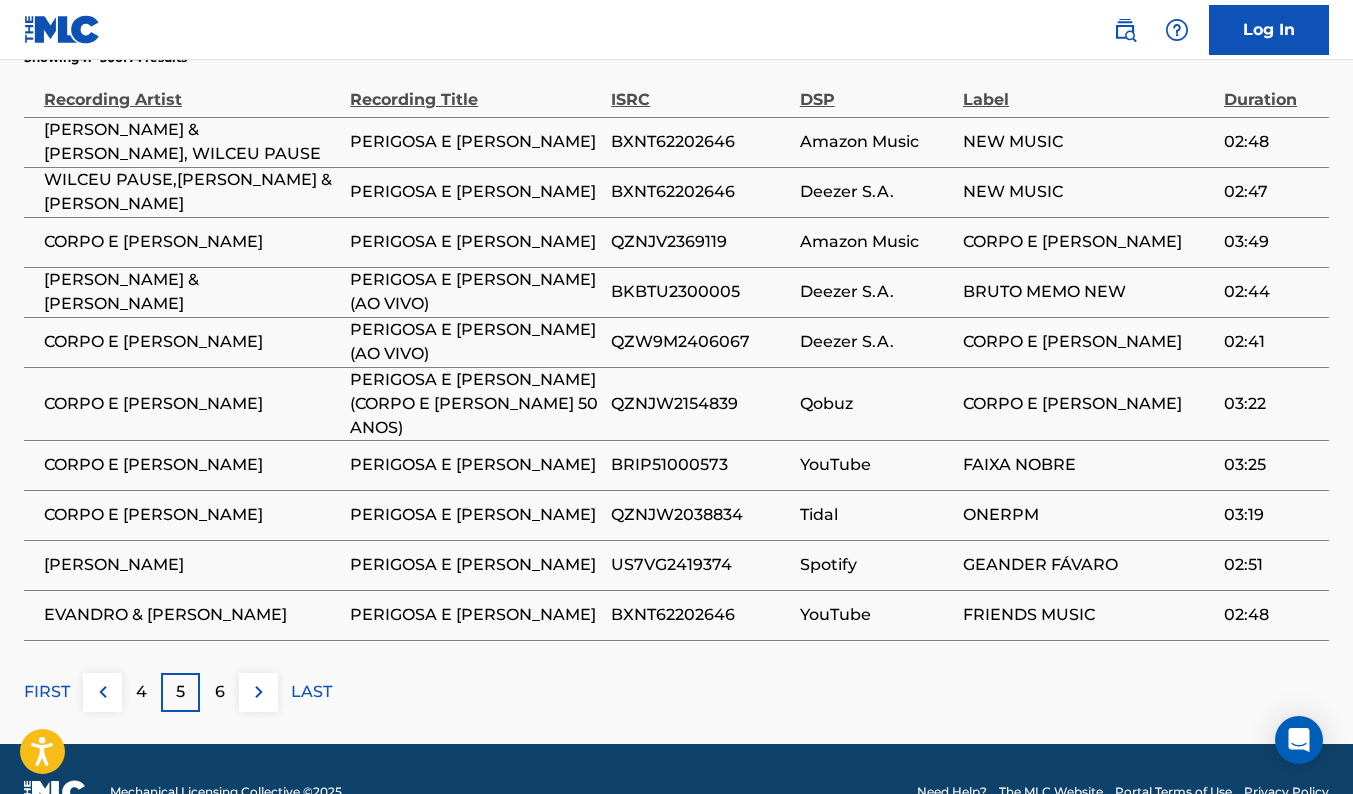 click at bounding box center (259, 692) 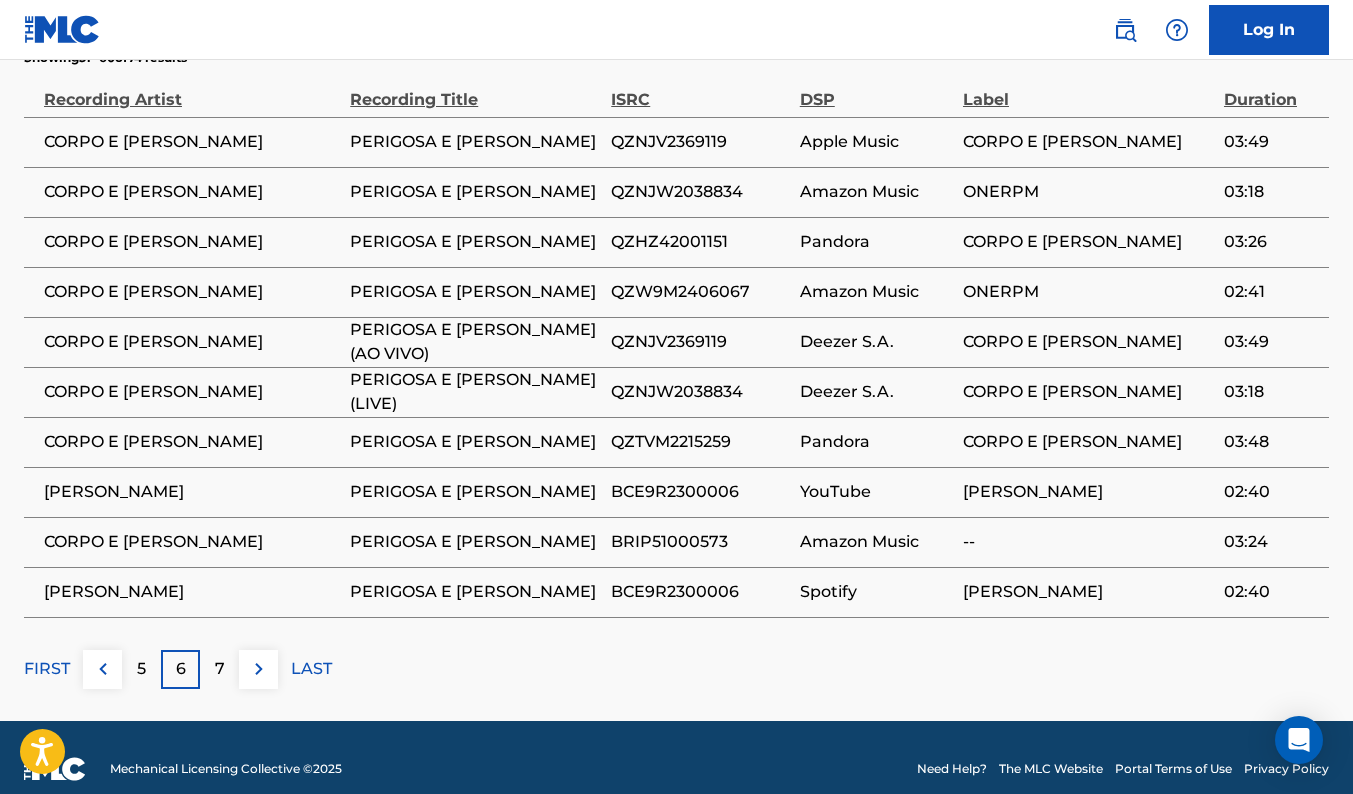 click at bounding box center [259, 669] 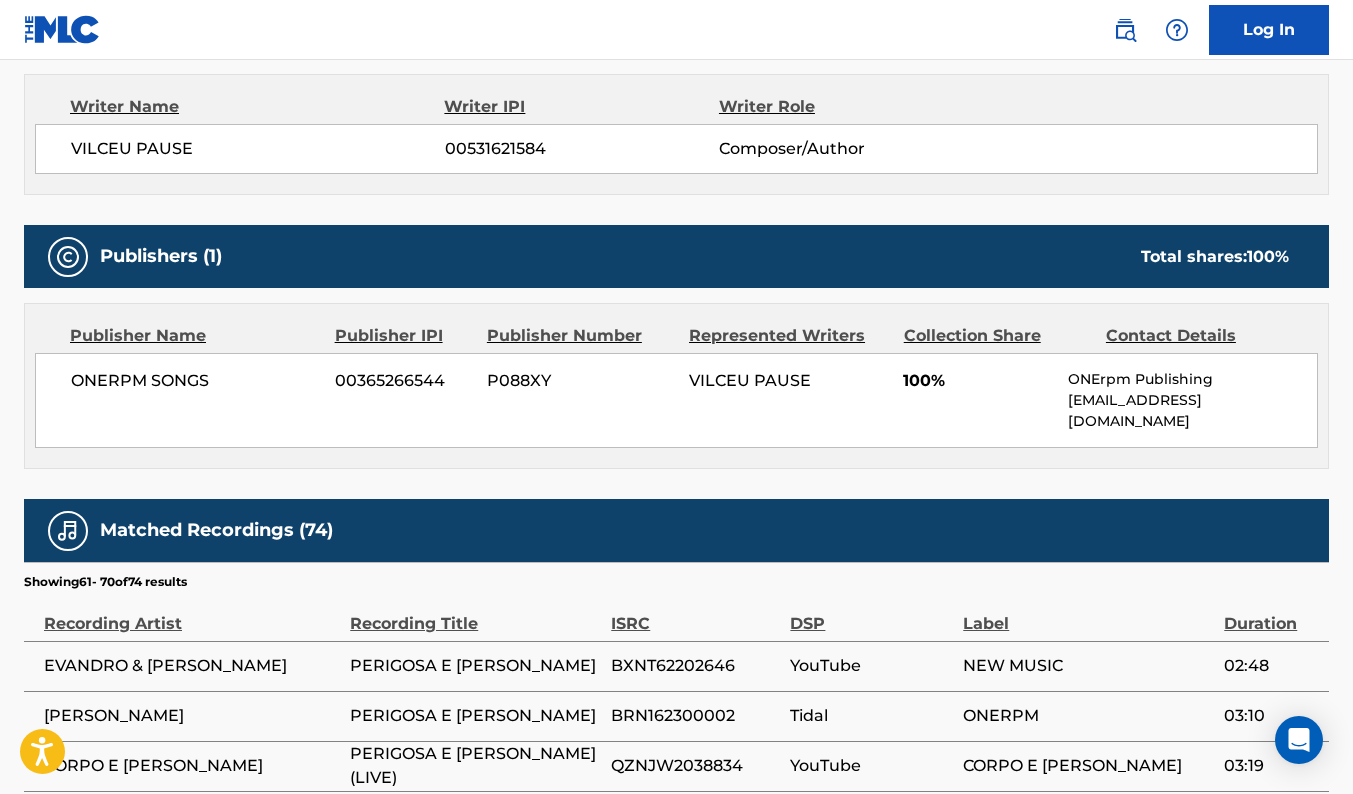 scroll, scrollTop: 1232, scrollLeft: 0, axis: vertical 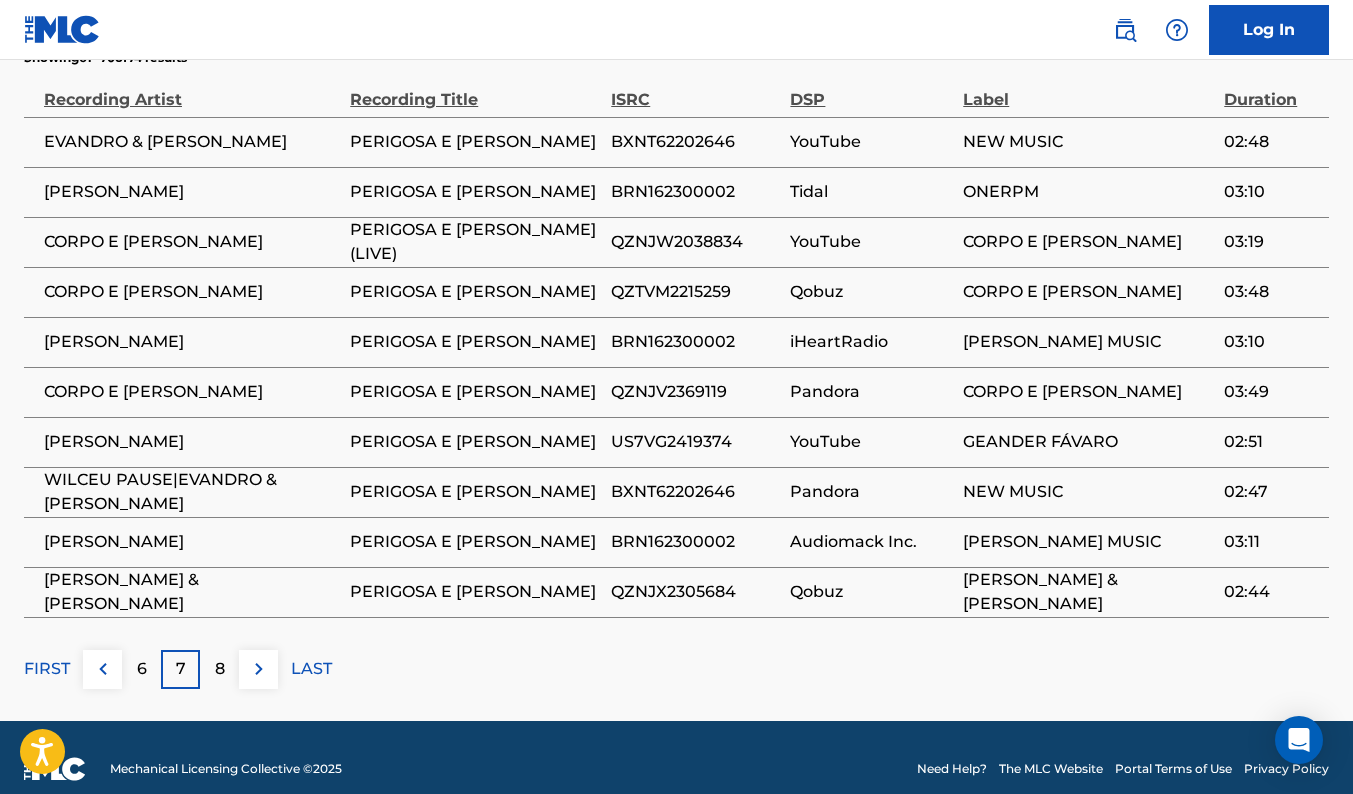 click at bounding box center (259, 669) 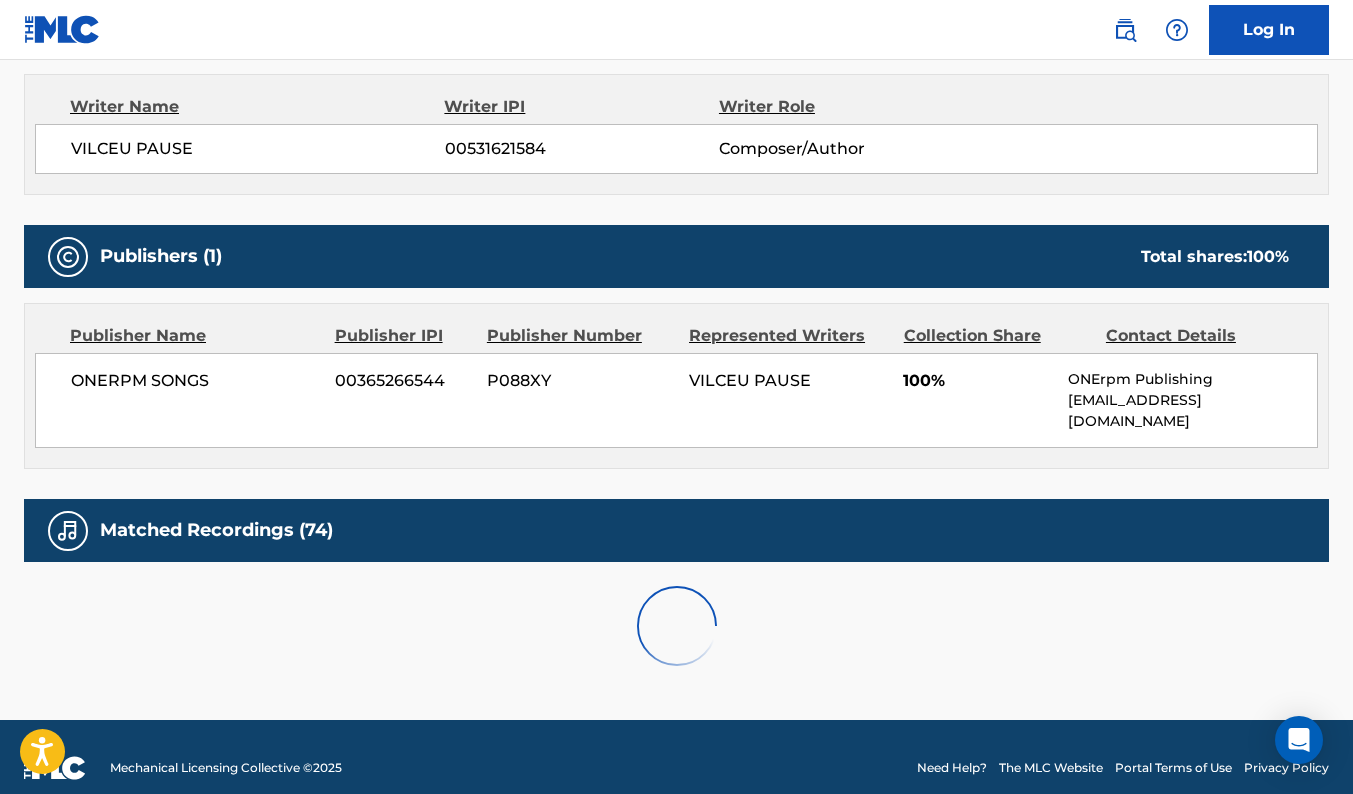 scroll, scrollTop: 932, scrollLeft: 0, axis: vertical 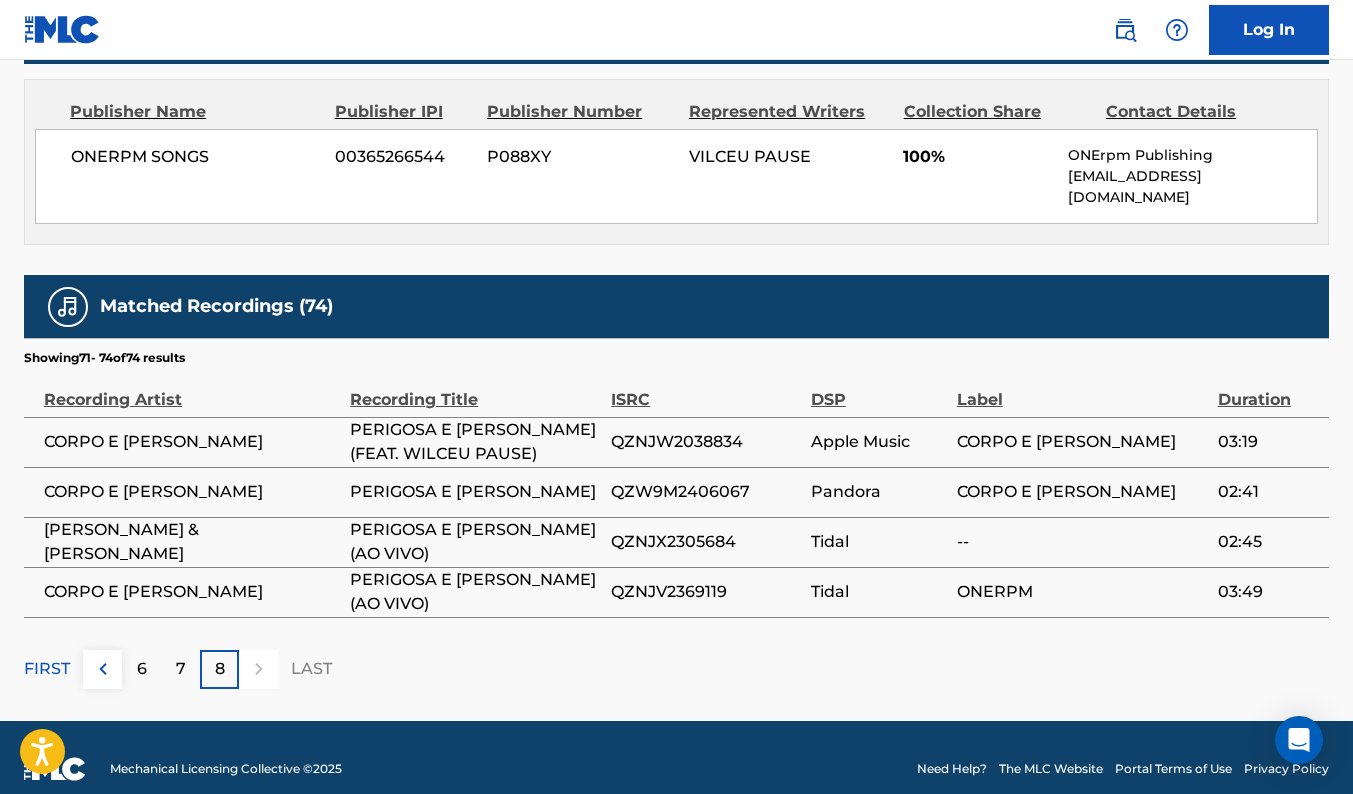 click on "7" at bounding box center (180, 669) 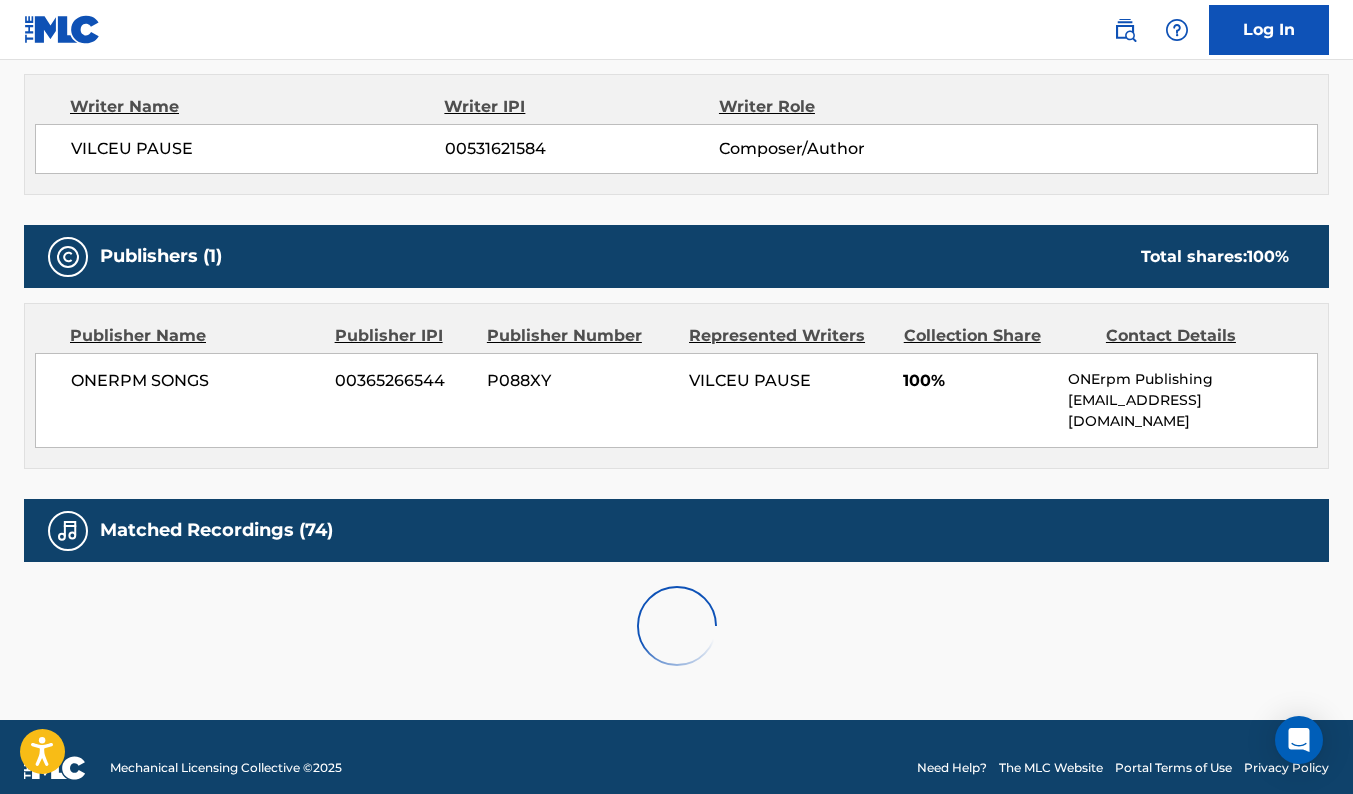 scroll, scrollTop: 1232, scrollLeft: 0, axis: vertical 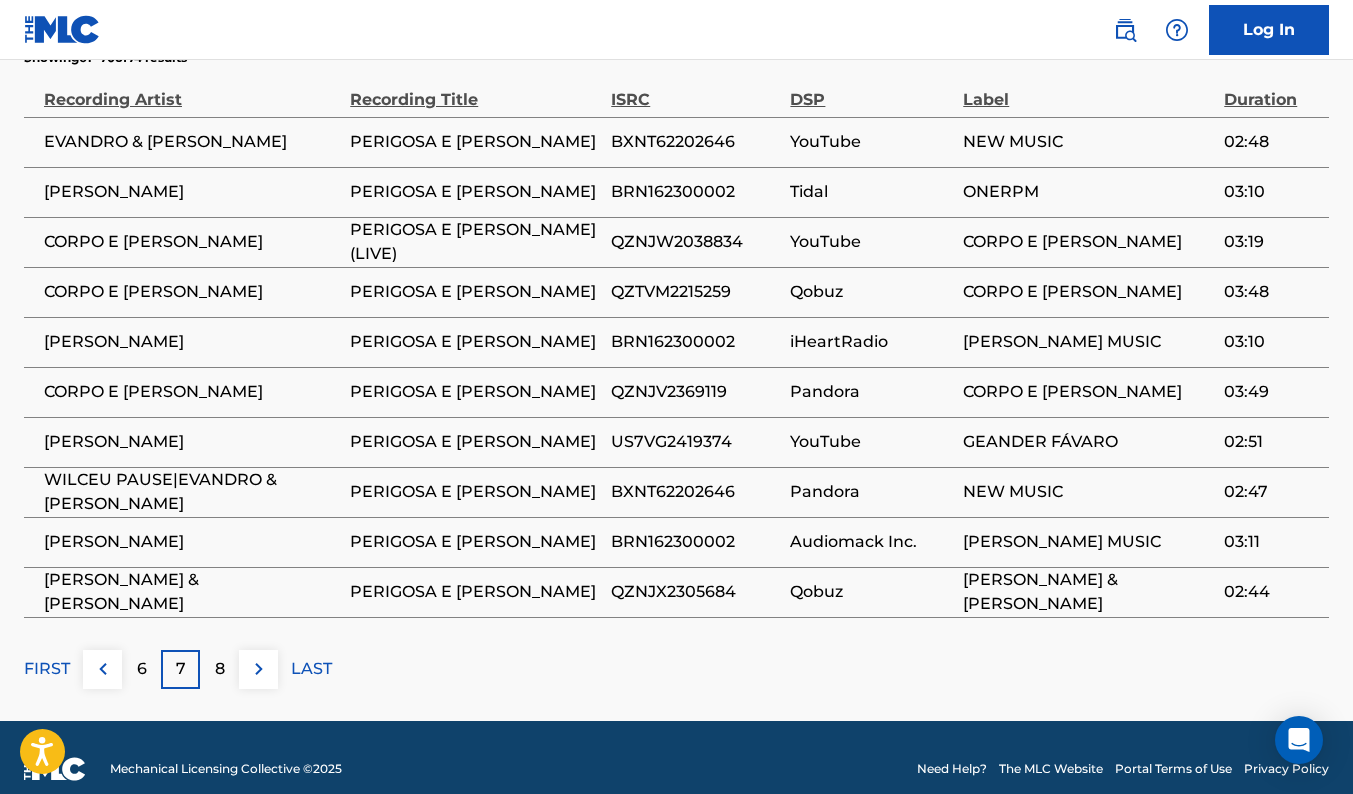 click on "7" at bounding box center (180, 669) 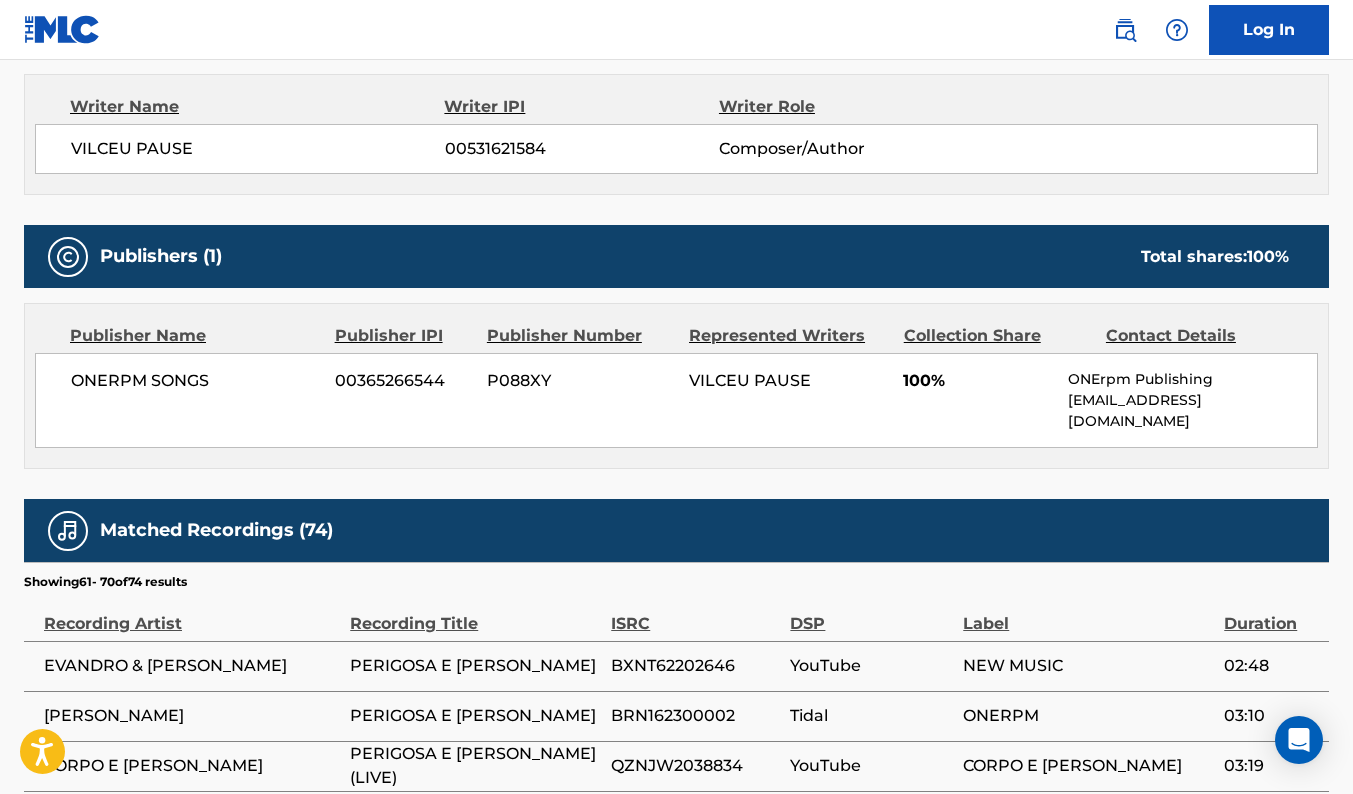 scroll, scrollTop: 1232, scrollLeft: 0, axis: vertical 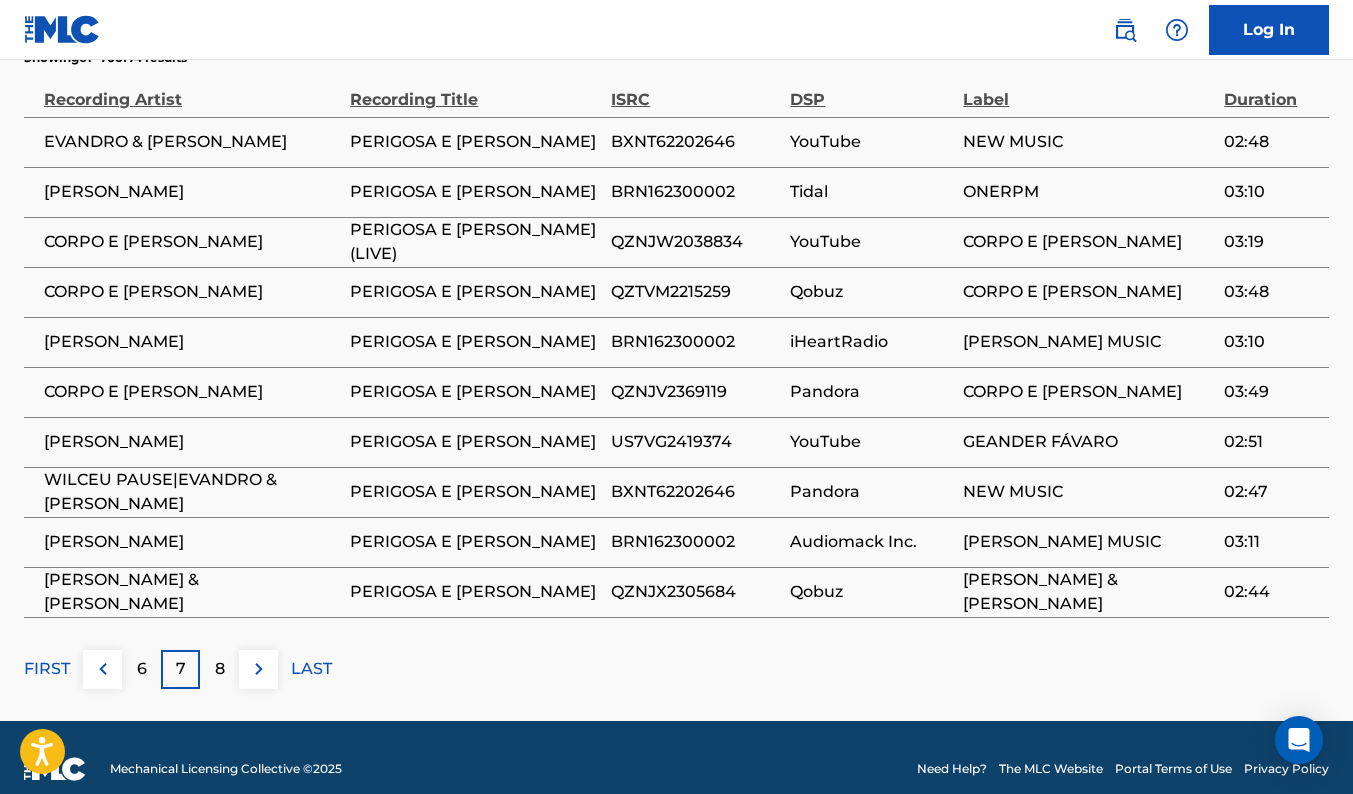 click on "7" at bounding box center (180, 669) 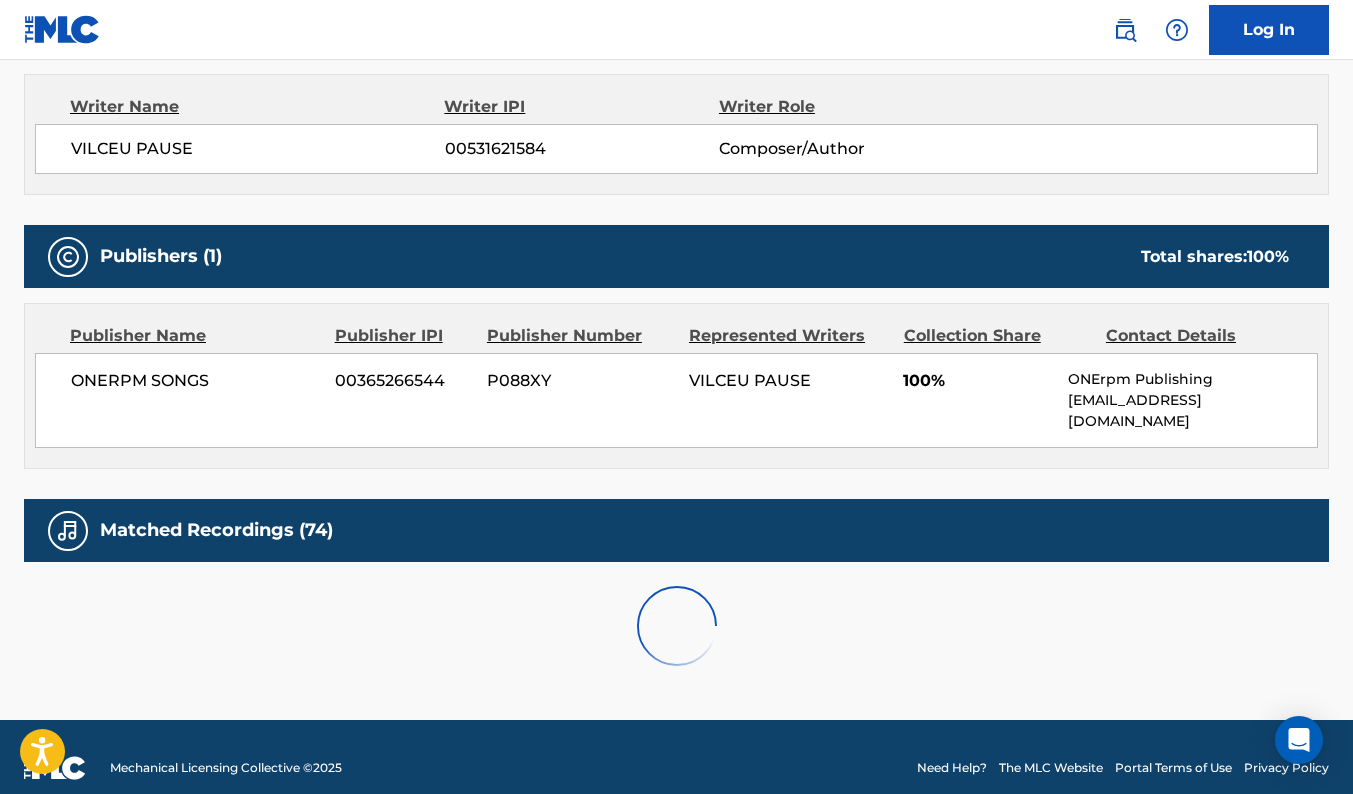 scroll, scrollTop: 1232, scrollLeft: 0, axis: vertical 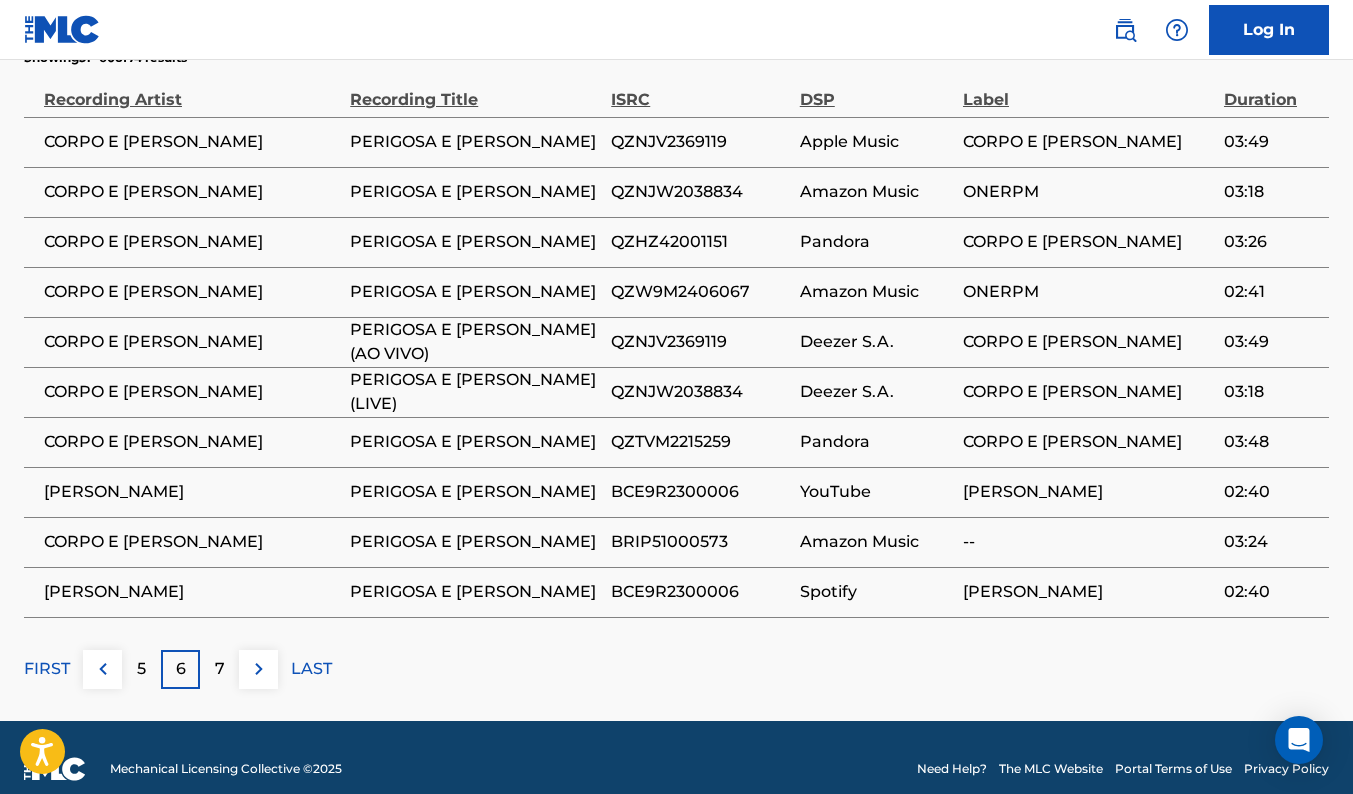 click at bounding box center (102, 669) 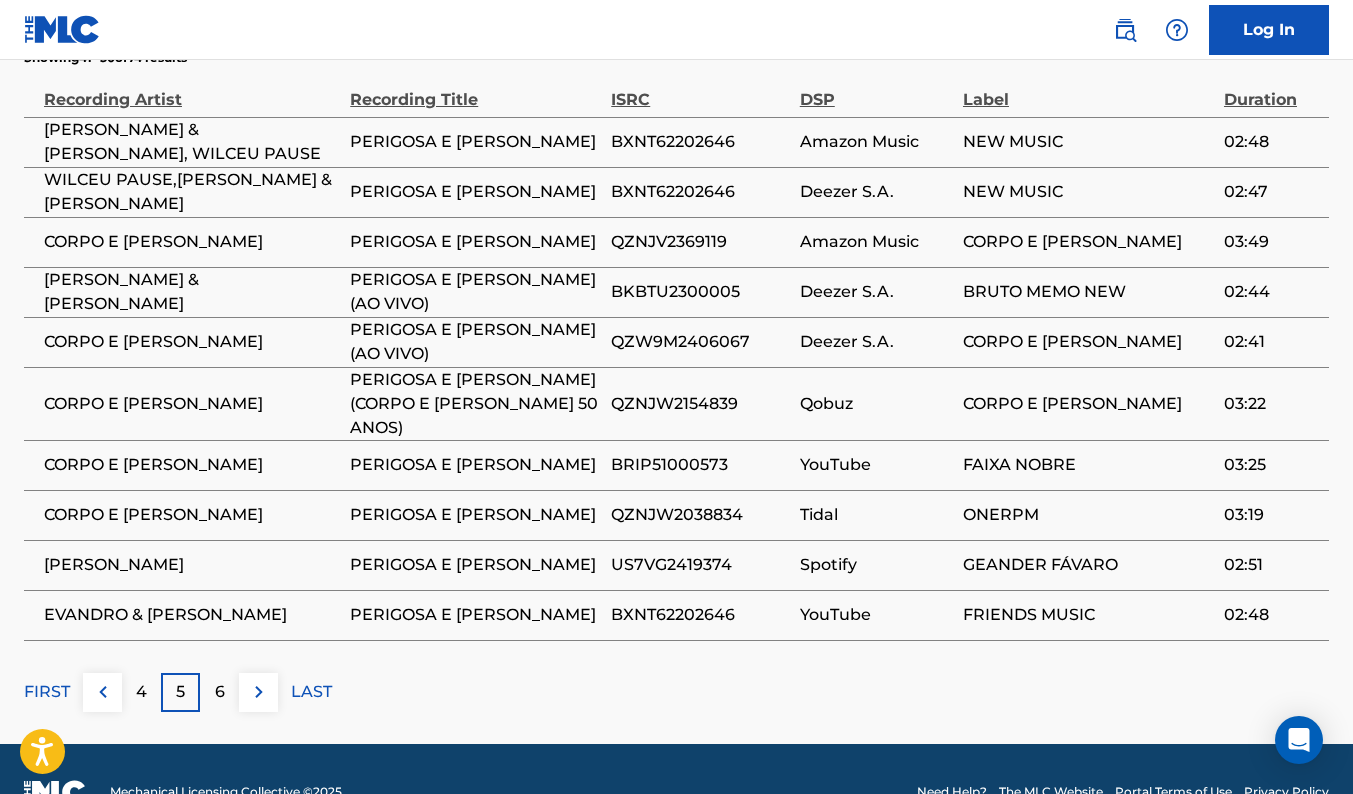 click at bounding box center [102, 692] 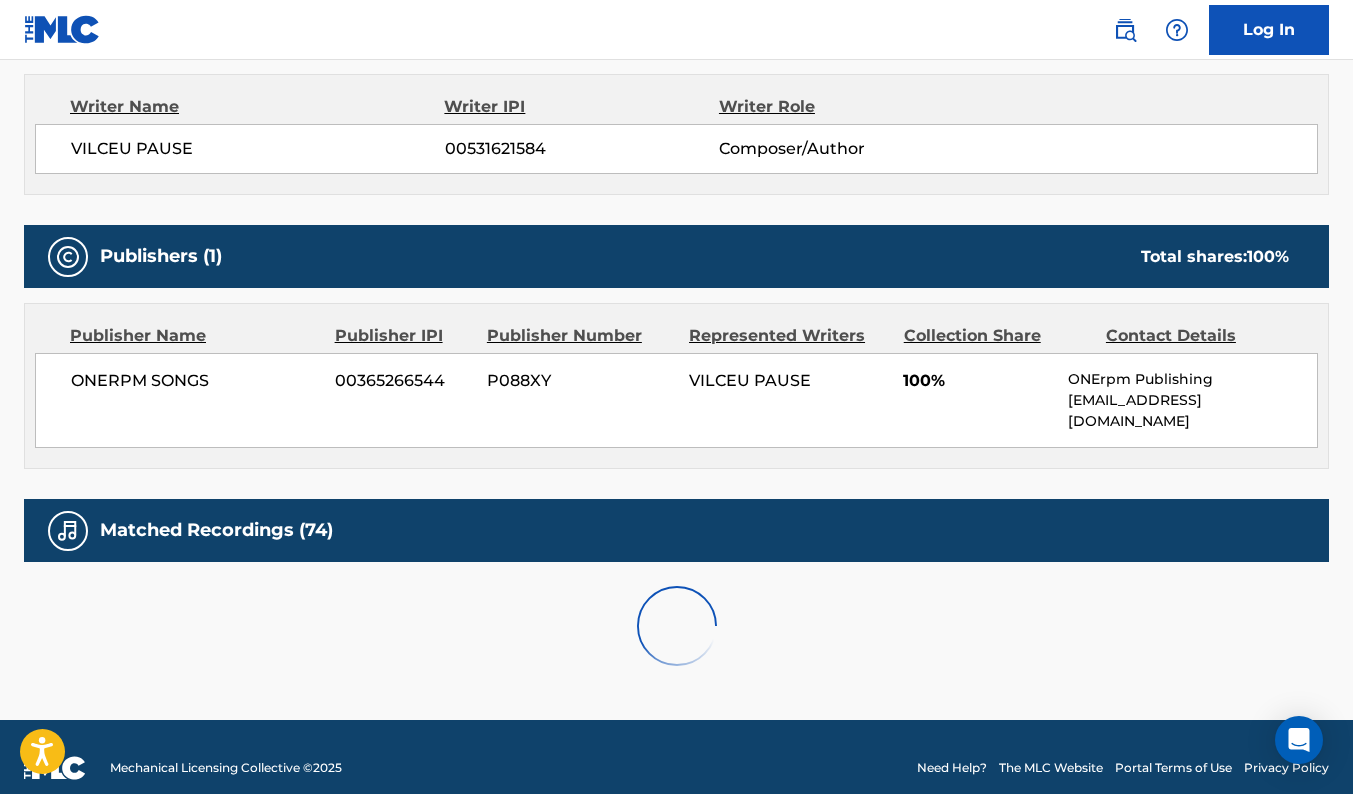 scroll, scrollTop: 1232, scrollLeft: 0, axis: vertical 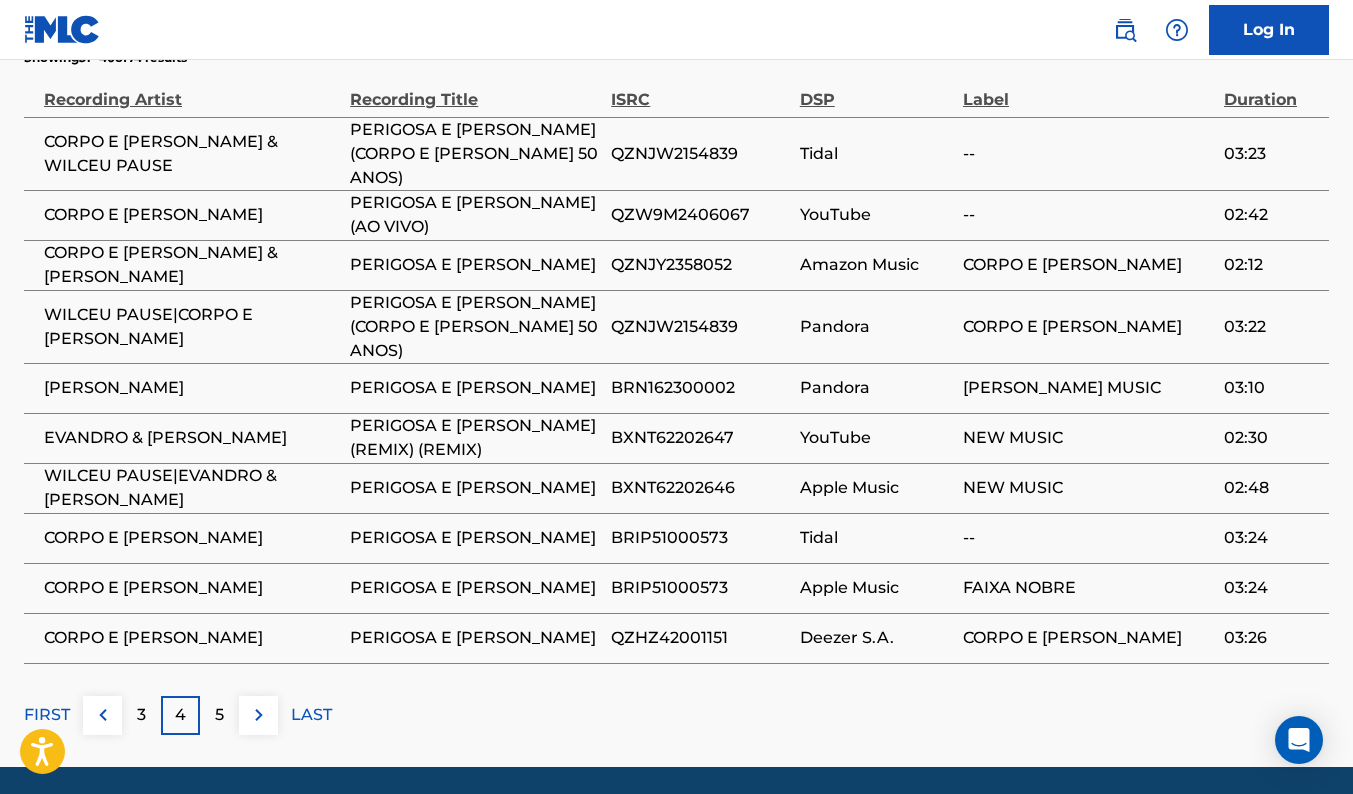 click at bounding box center (103, 715) 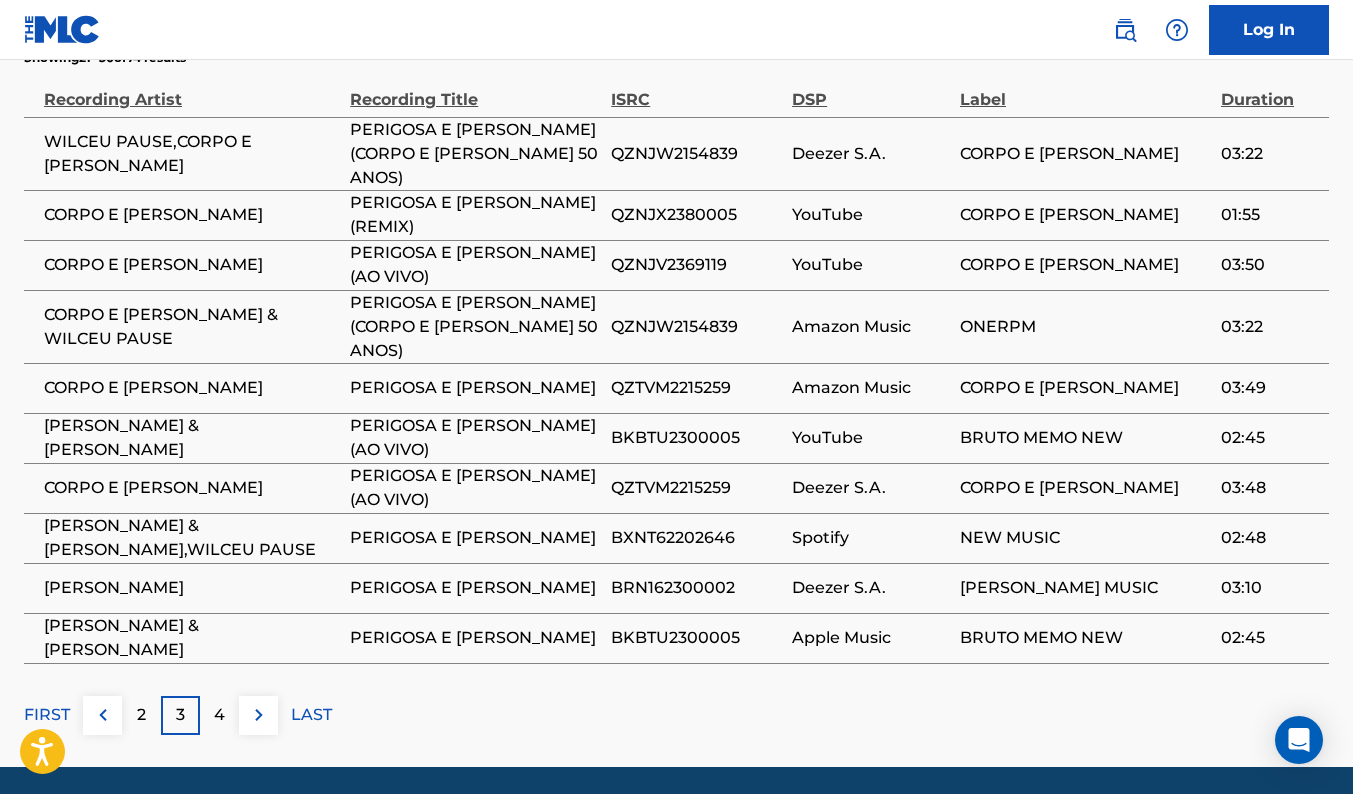 click at bounding box center [103, 715] 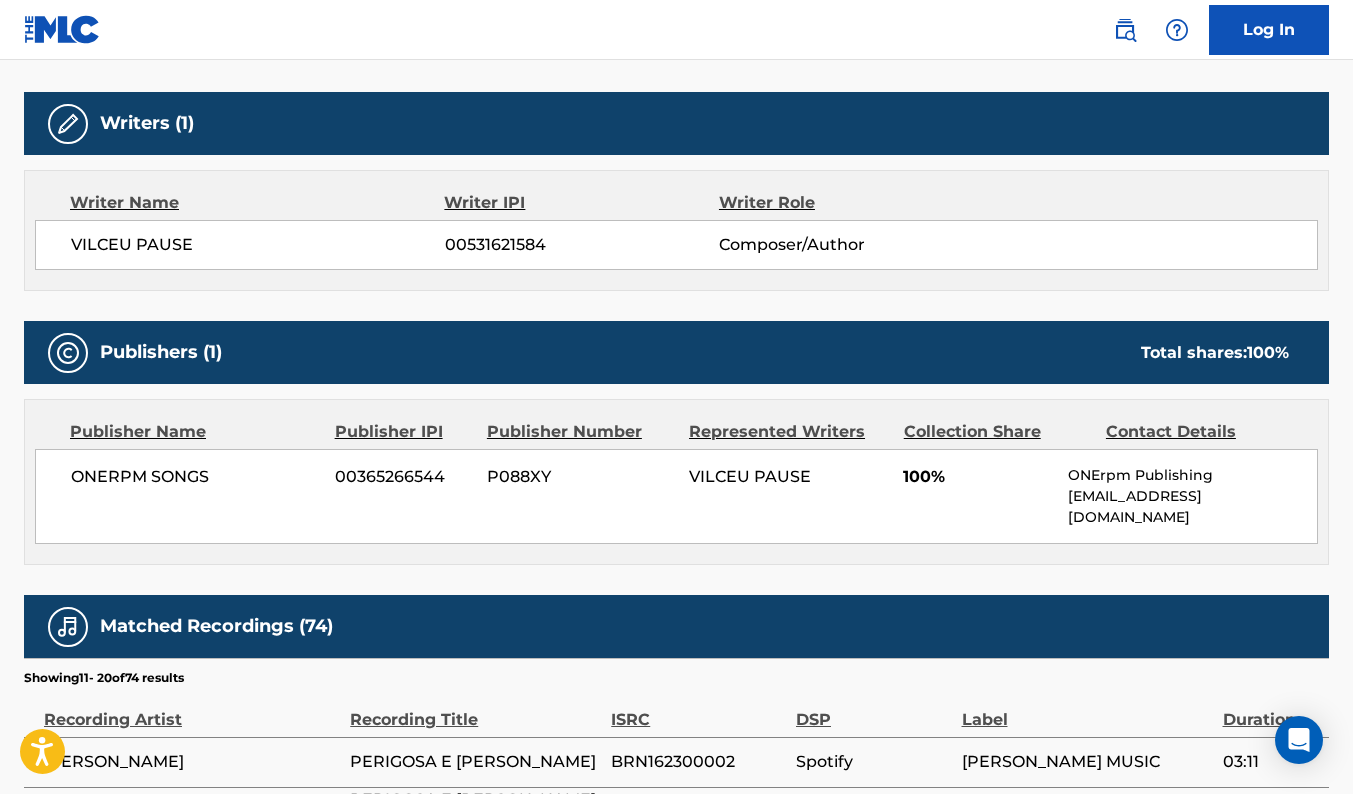 scroll, scrollTop: 0, scrollLeft: 0, axis: both 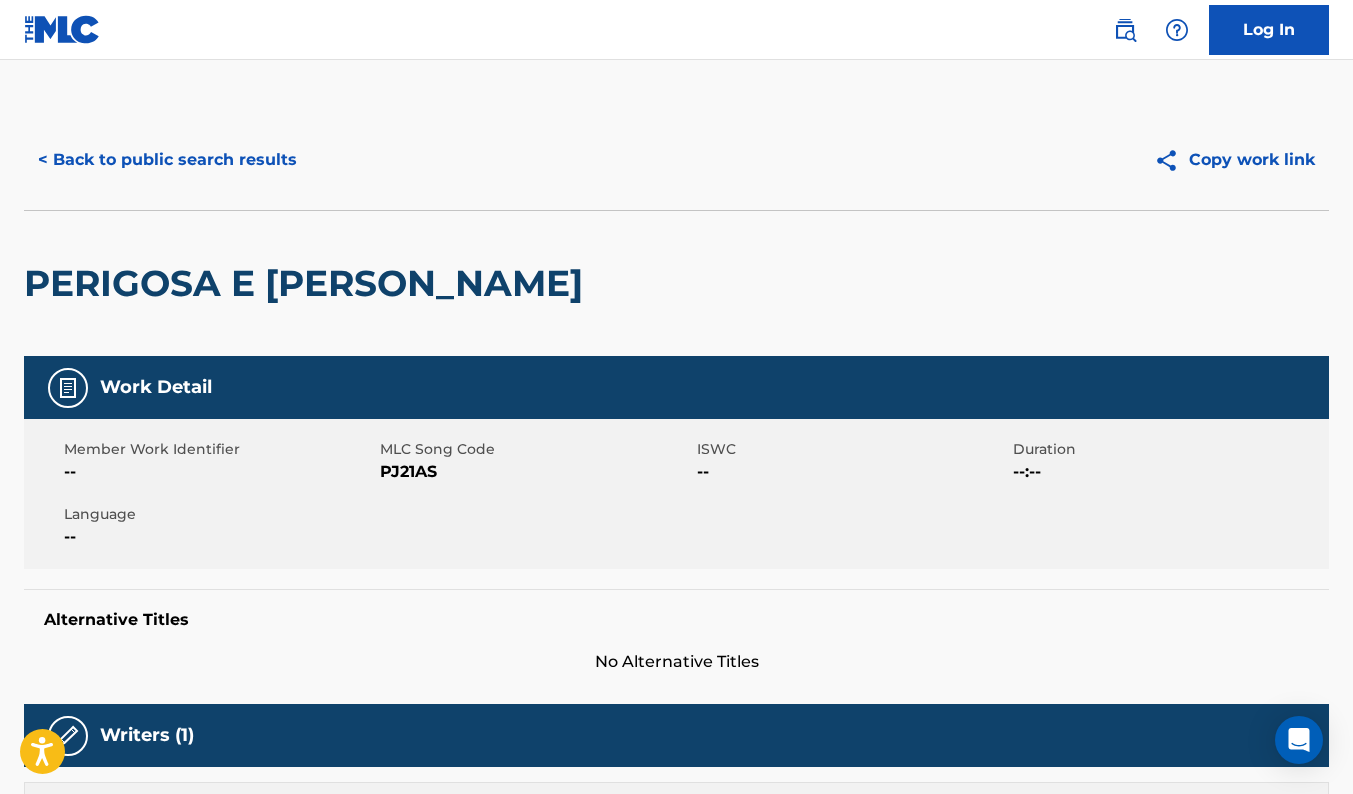 click at bounding box center (62, 29) 